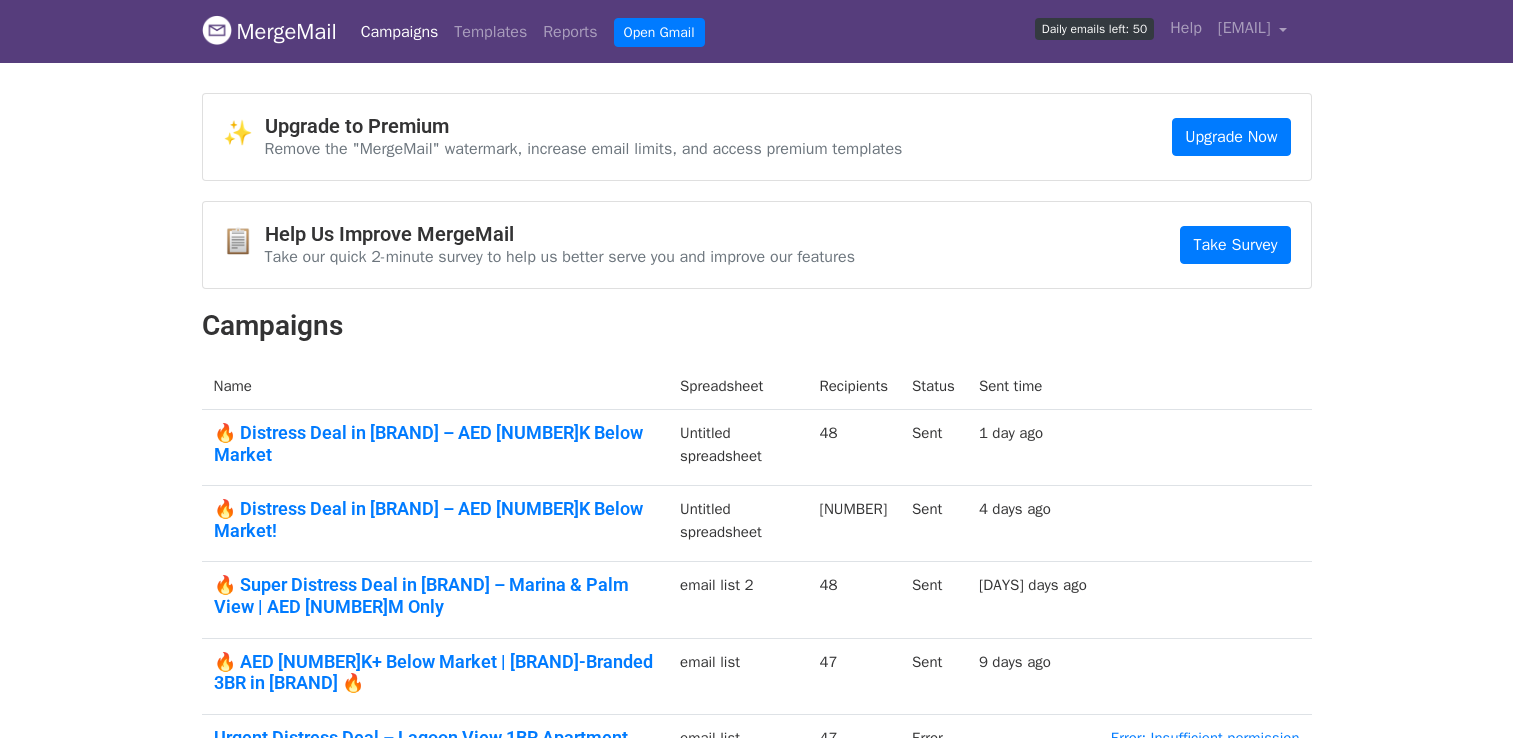 scroll, scrollTop: 0, scrollLeft: 0, axis: both 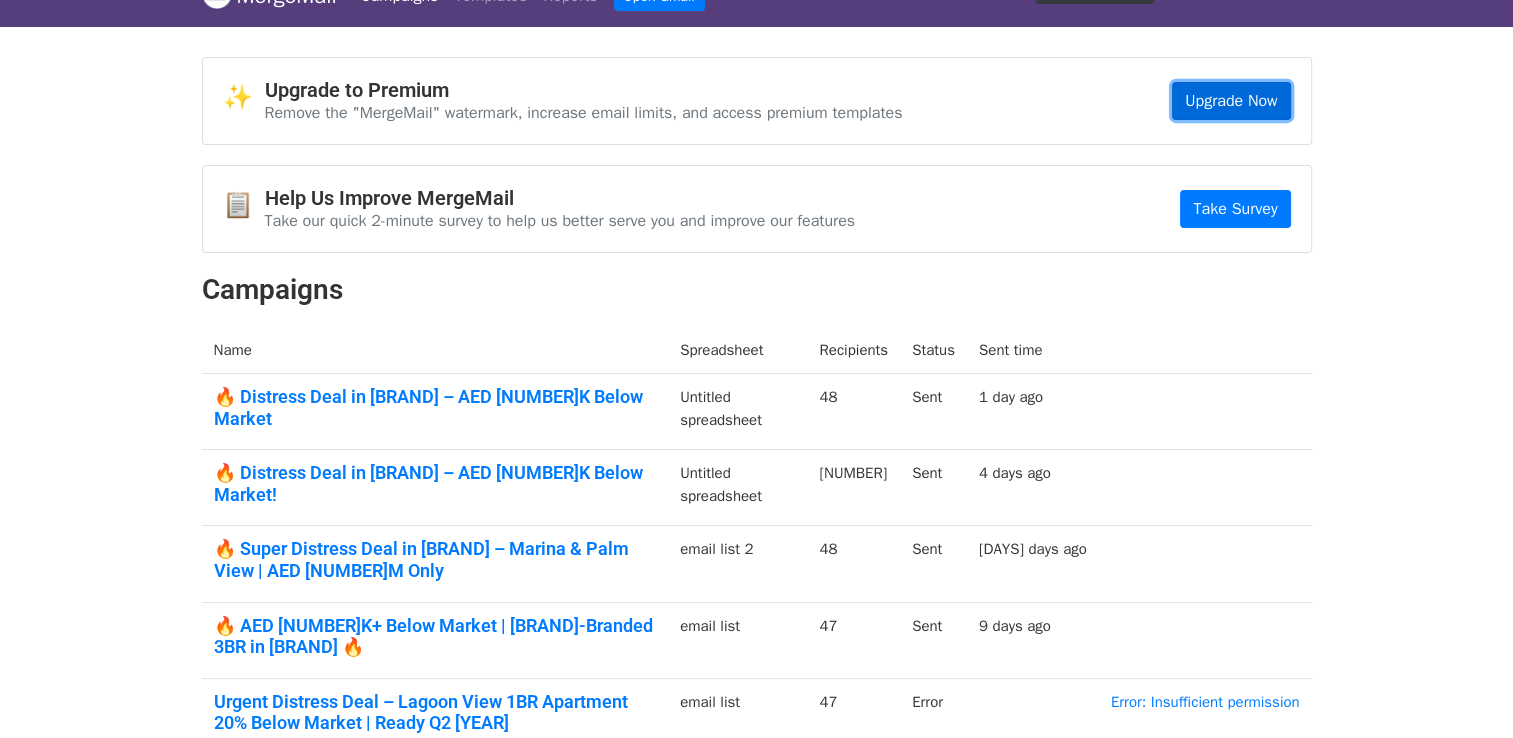 click on "Upgrade Now" at bounding box center [1231, 101] 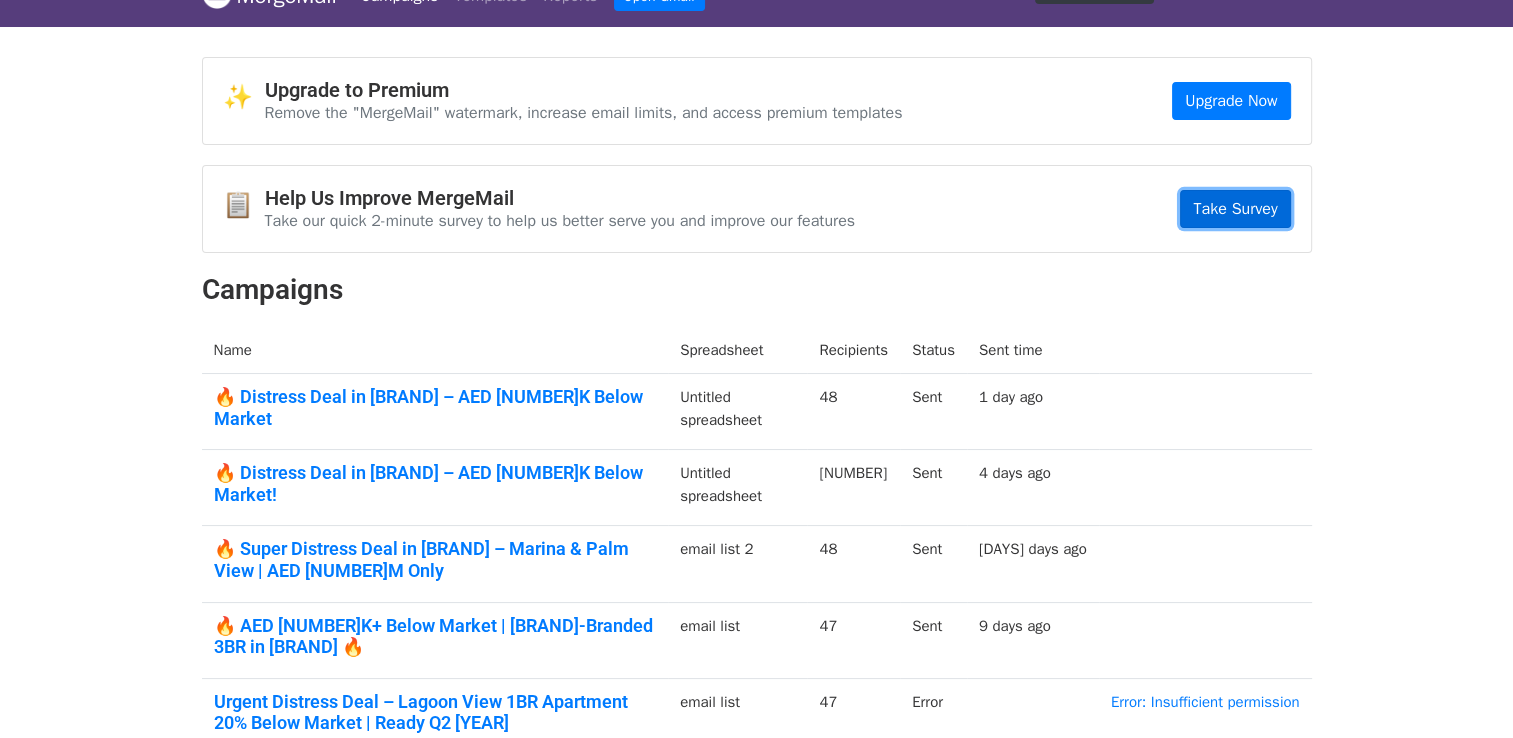 click on "Take Survey" at bounding box center (1235, 209) 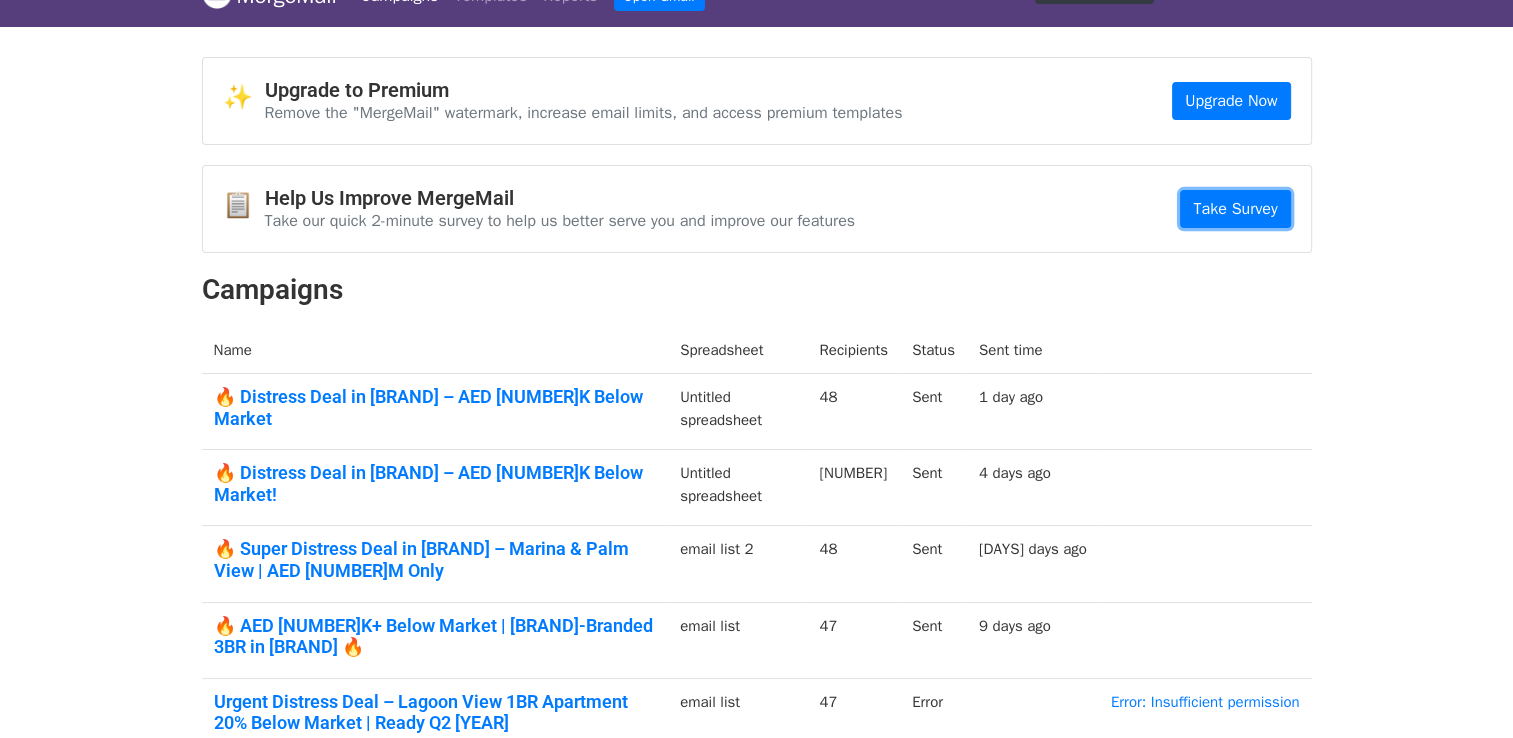 scroll, scrollTop: 0, scrollLeft: 0, axis: both 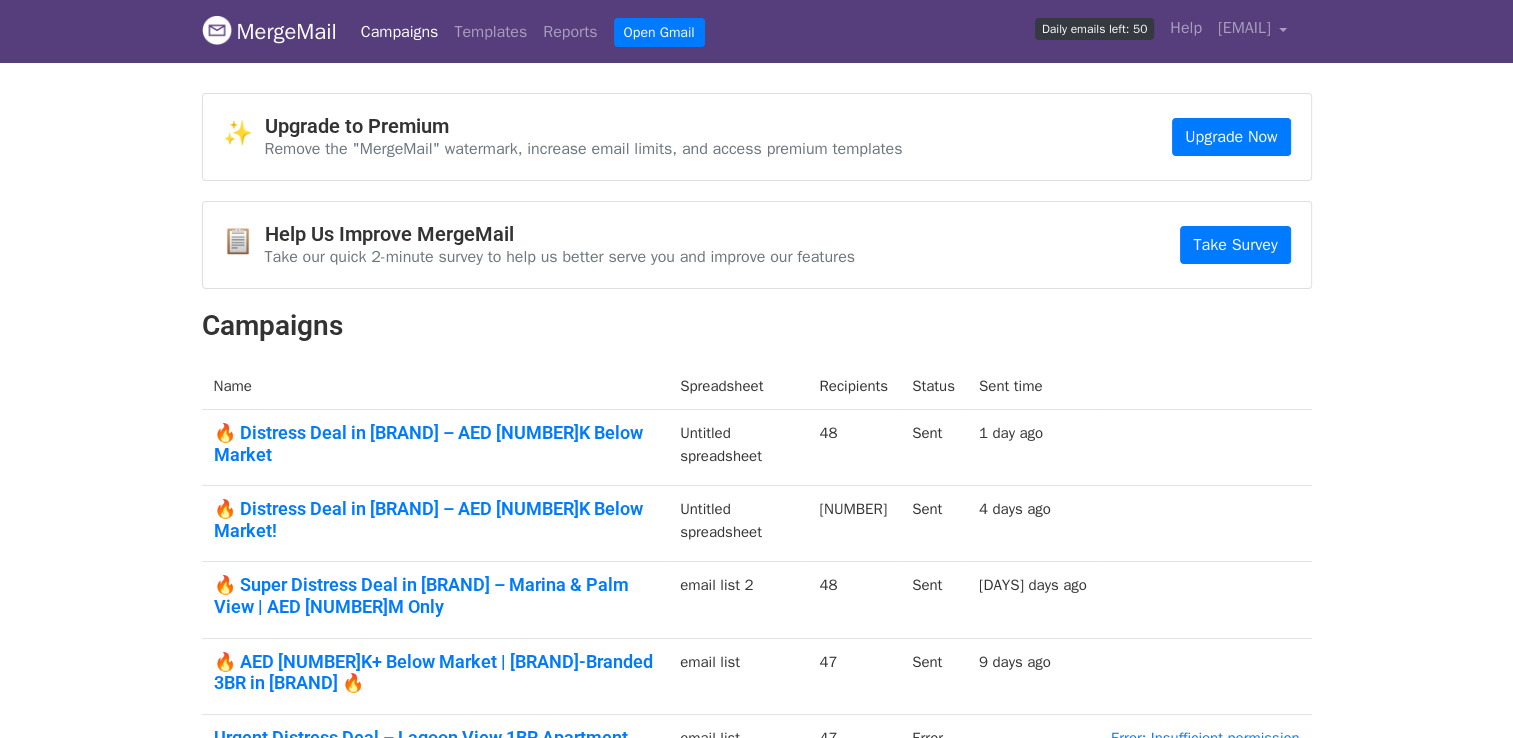 click on "Daily emails left: 50" at bounding box center [1094, 29] 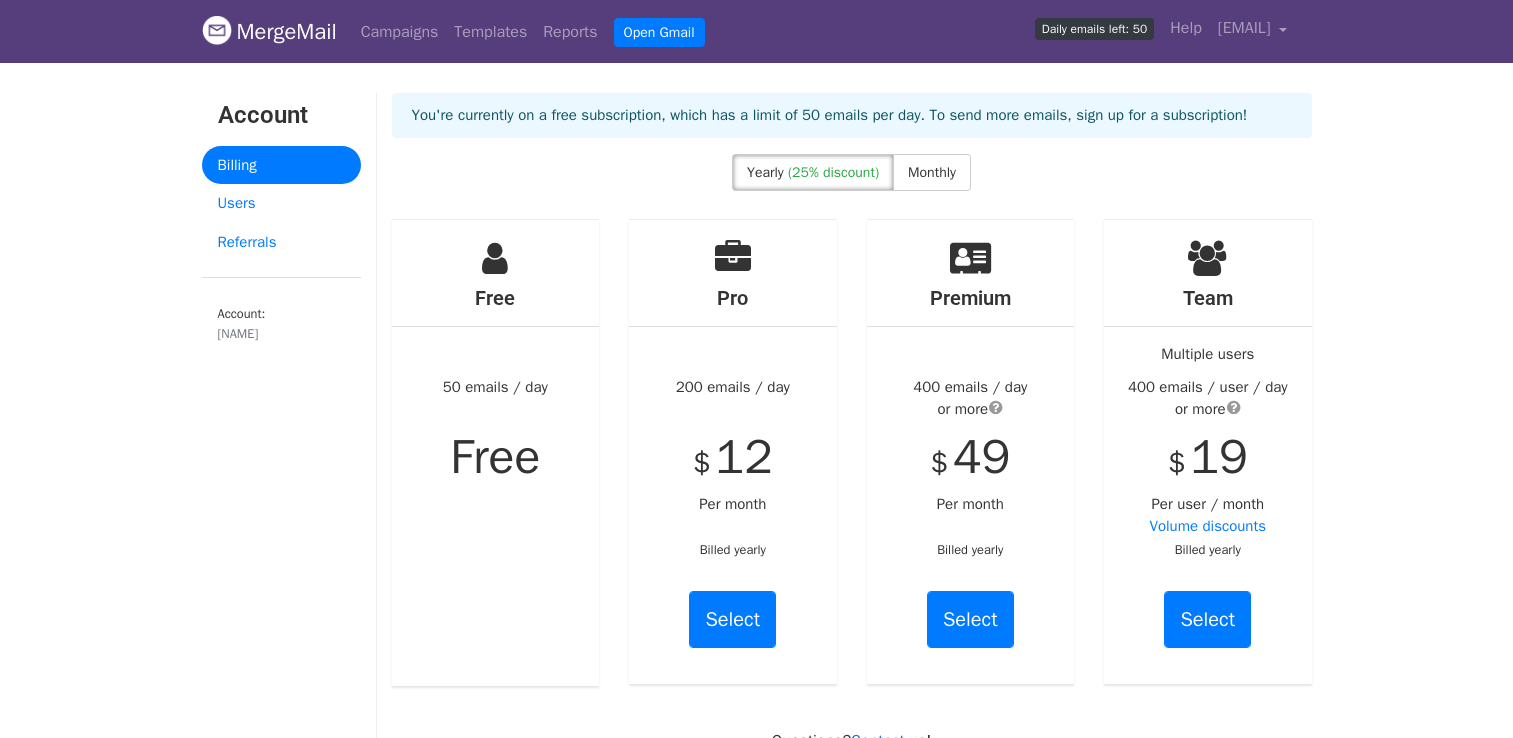 scroll, scrollTop: 0, scrollLeft: 0, axis: both 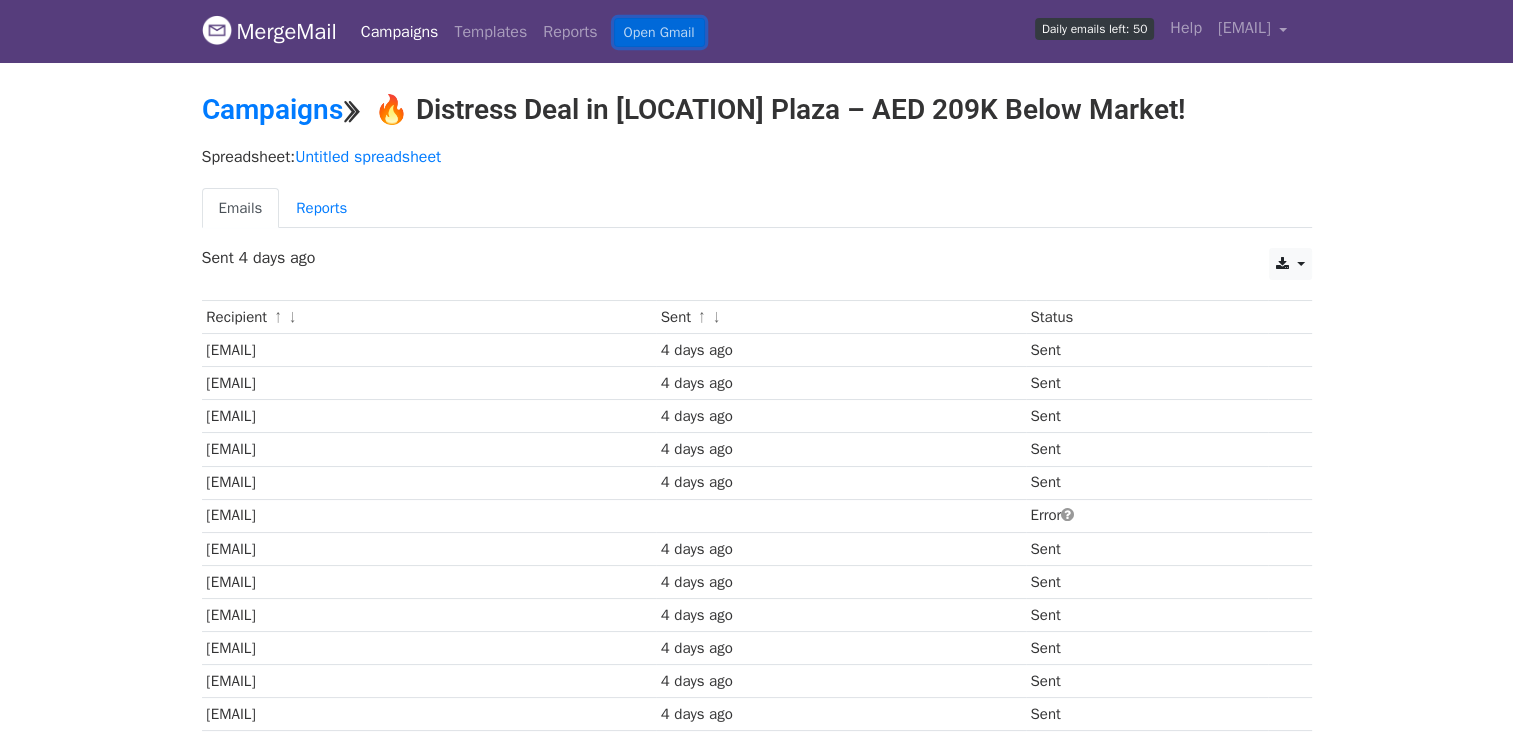 click on "Open Gmail" at bounding box center (659, 32) 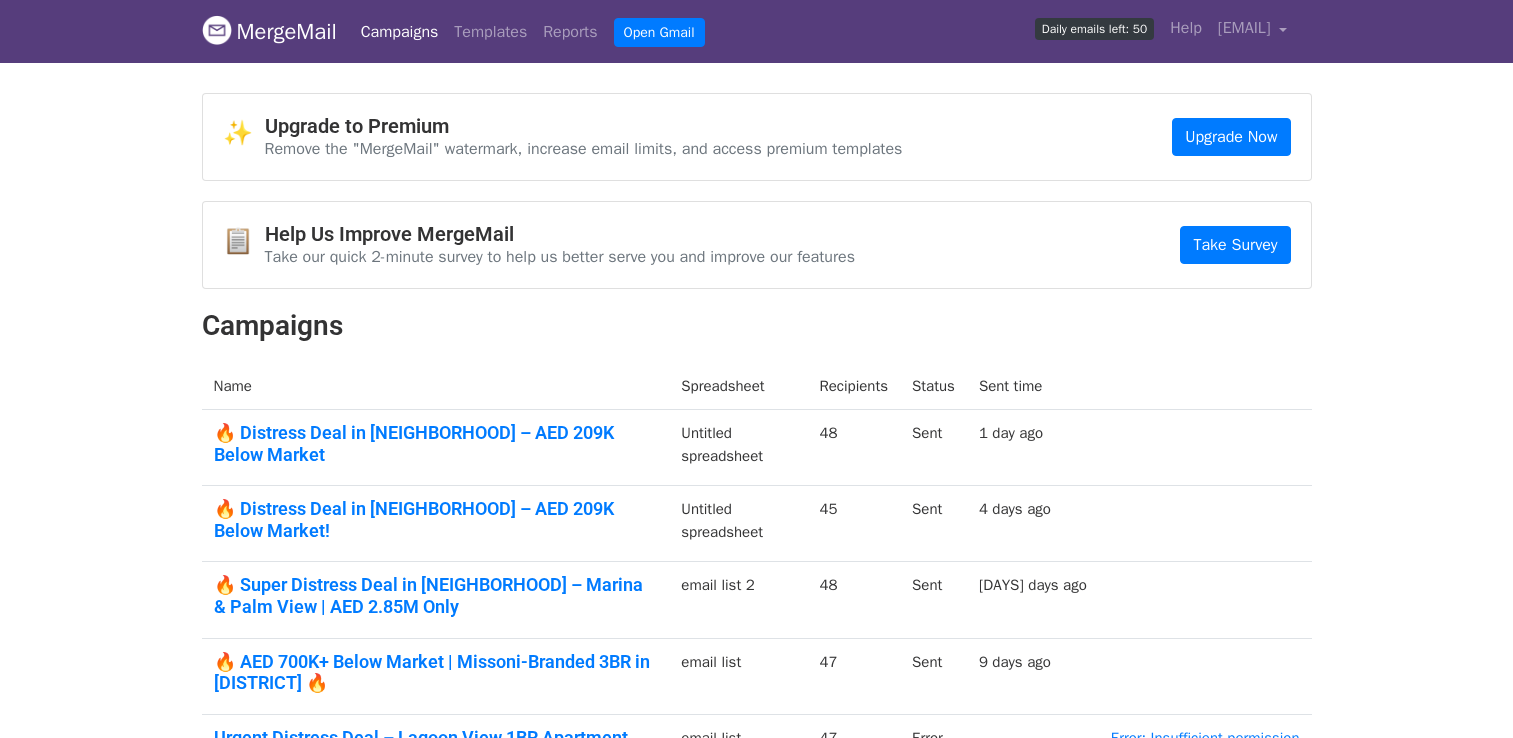 scroll, scrollTop: 0, scrollLeft: 0, axis: both 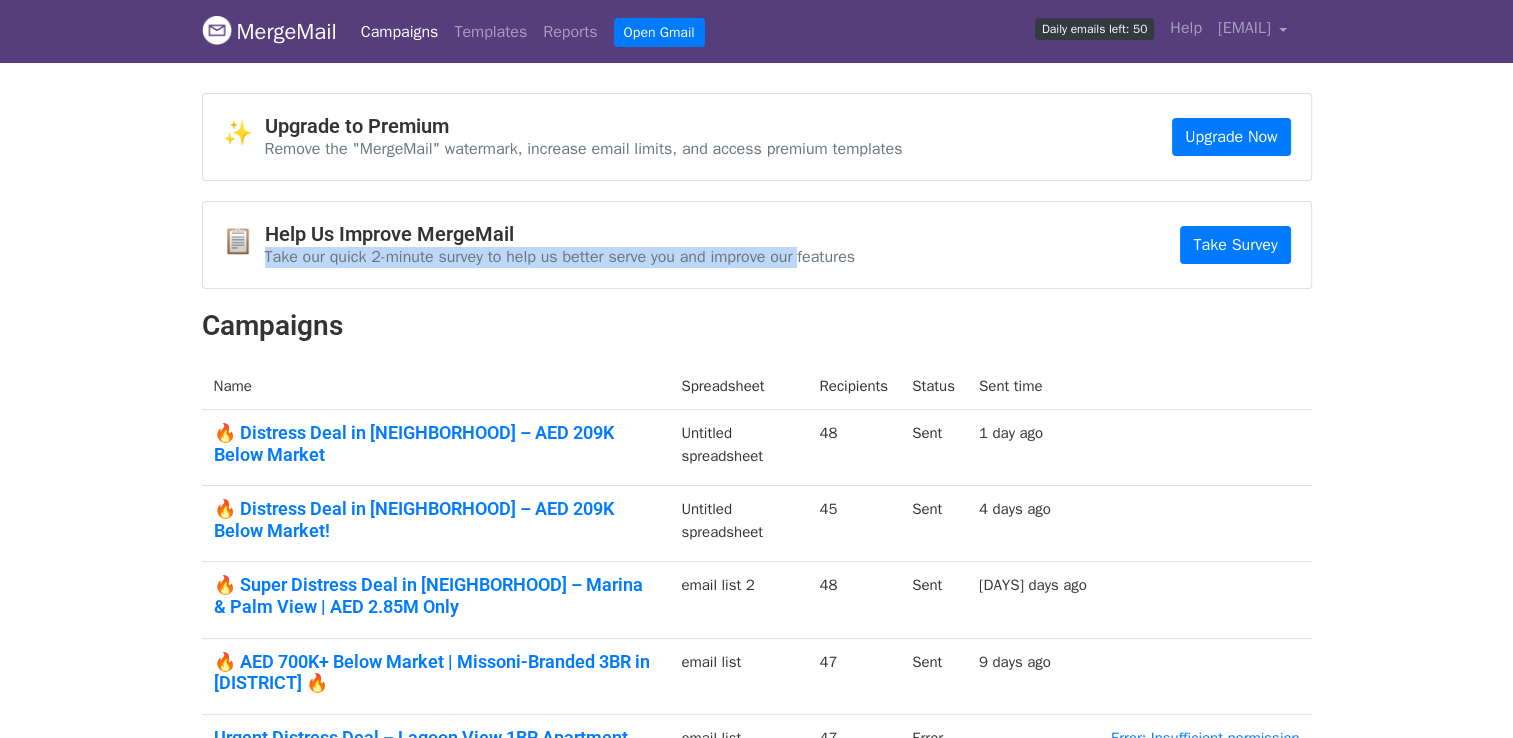 drag, startPoint x: 804, startPoint y: 276, endPoint x: 802, endPoint y: 223, distance: 53.037724 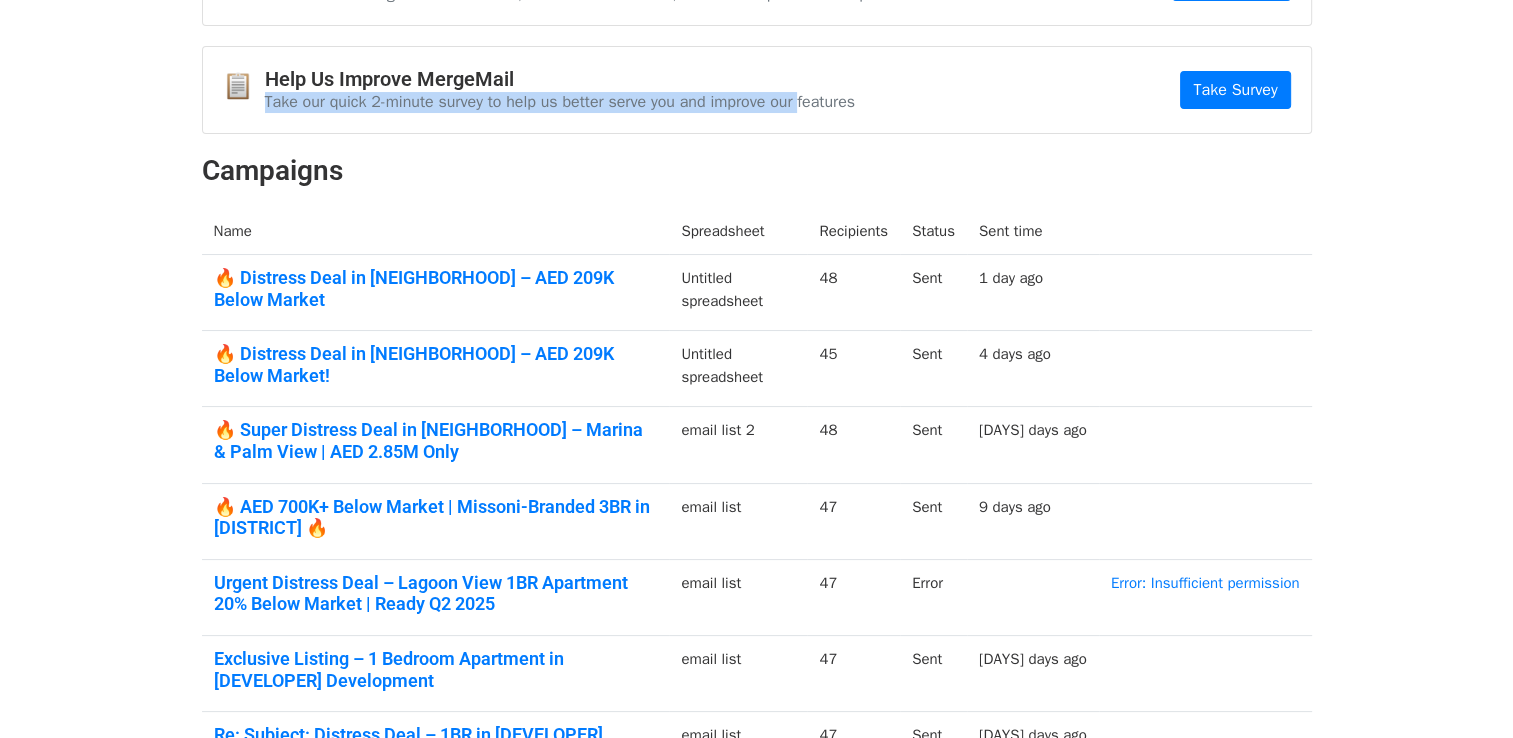 scroll, scrollTop: 0, scrollLeft: 0, axis: both 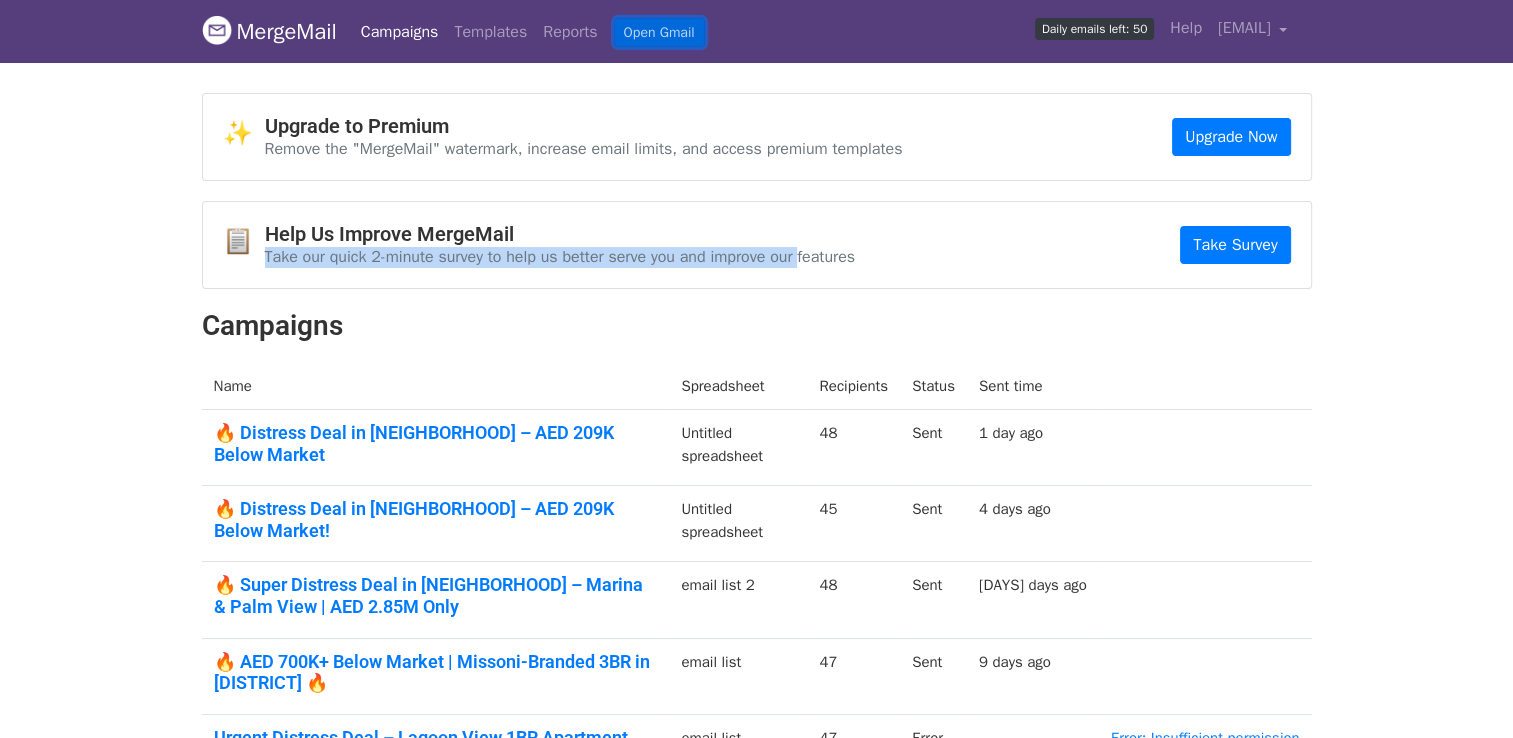 click on "Open Gmail" at bounding box center [659, 32] 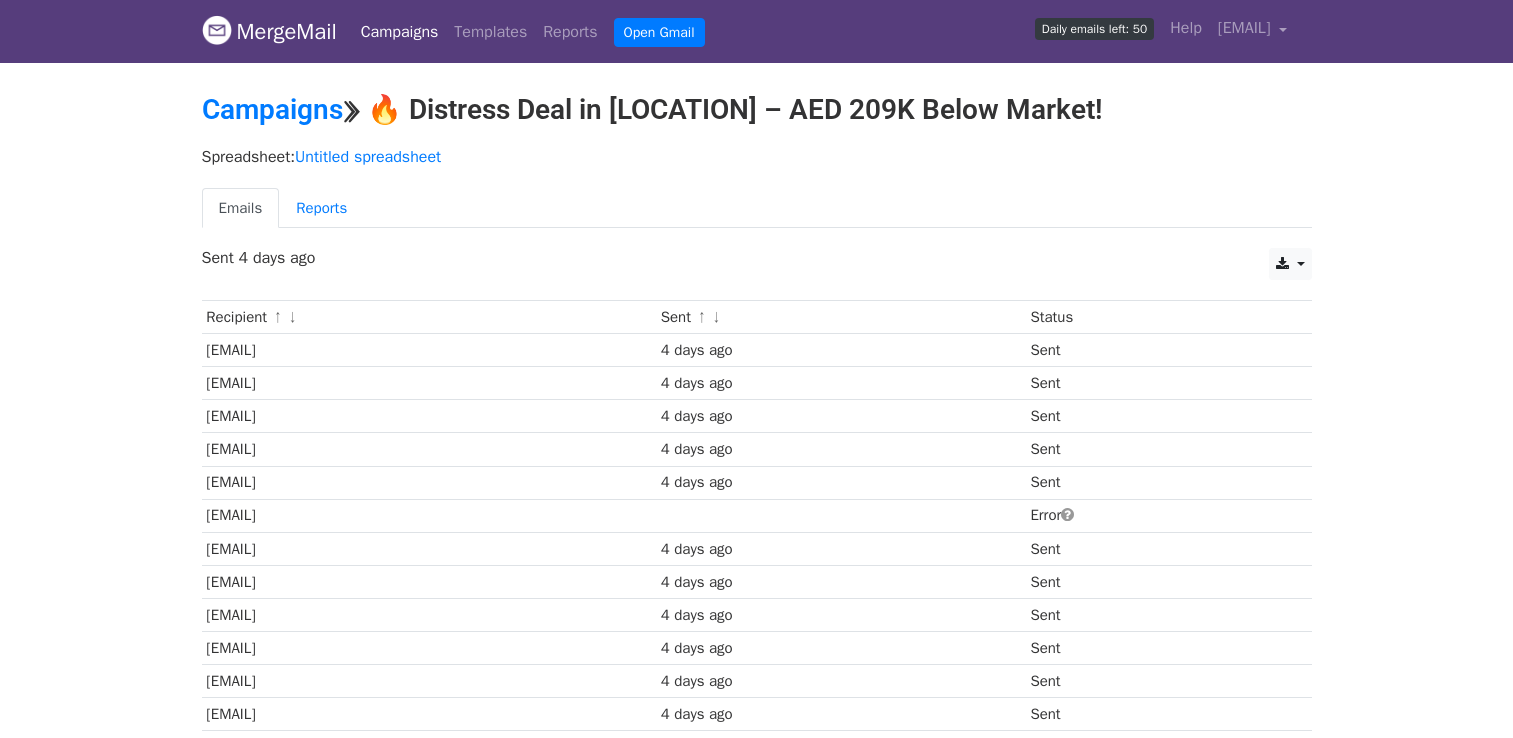 scroll, scrollTop: 0, scrollLeft: 0, axis: both 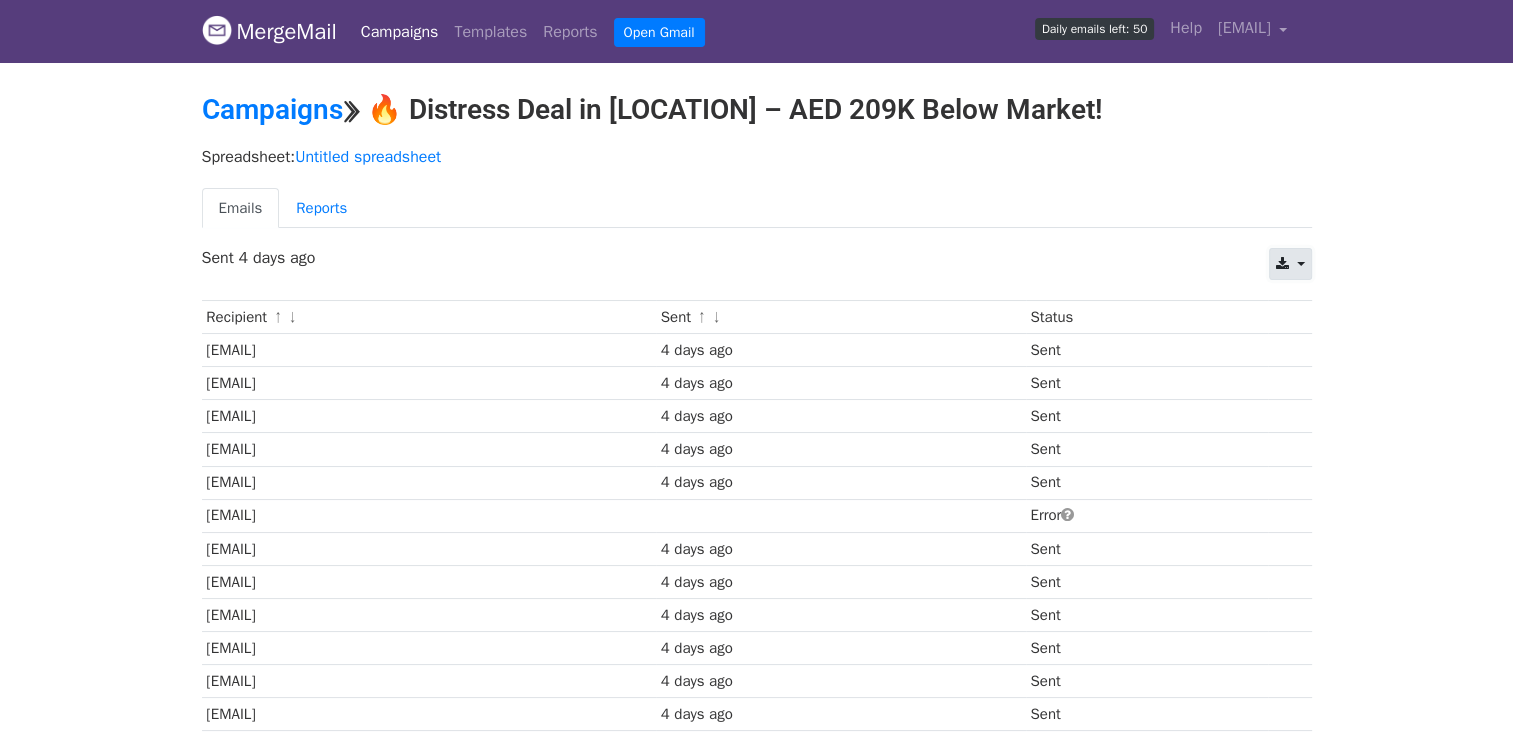 click at bounding box center (1282, 264) 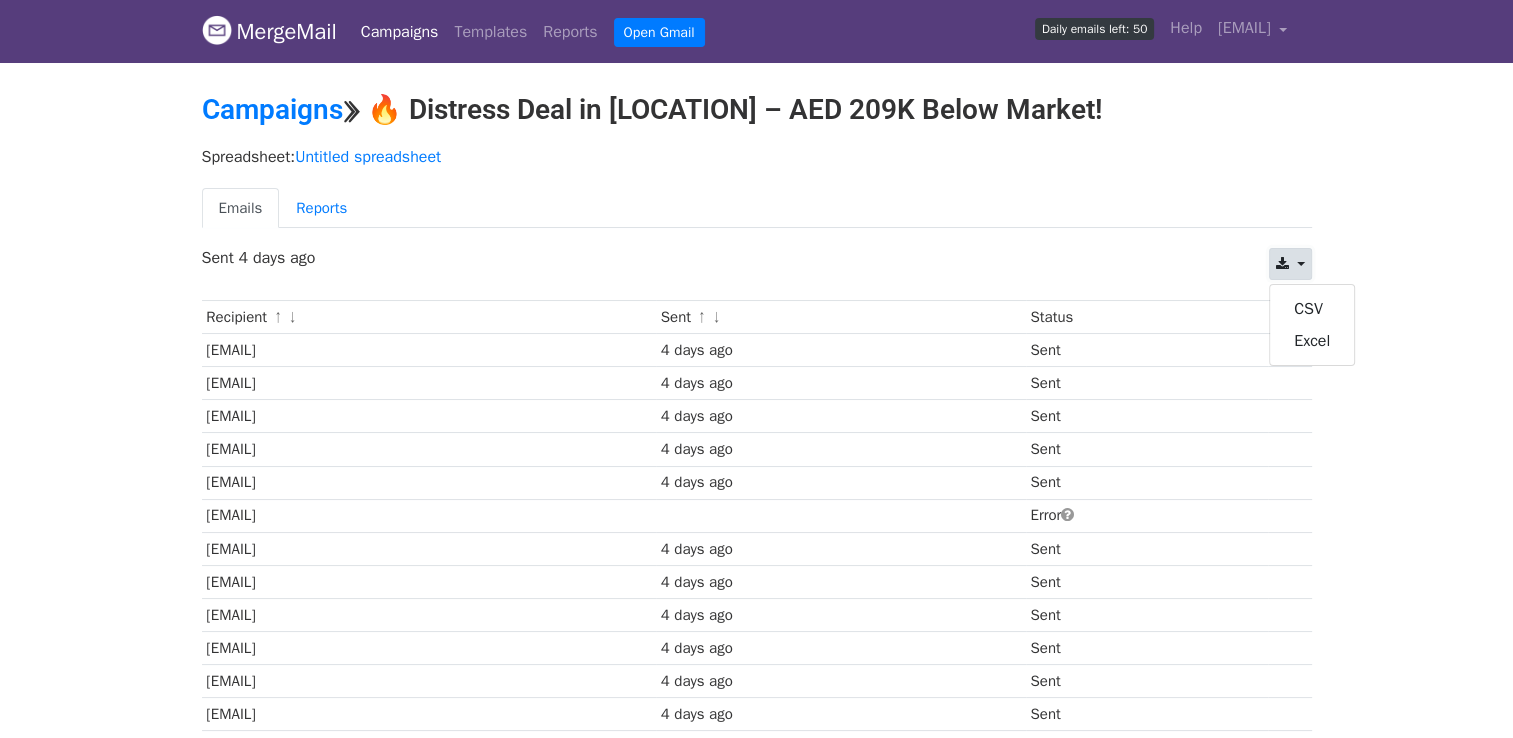 click at bounding box center (1282, 264) 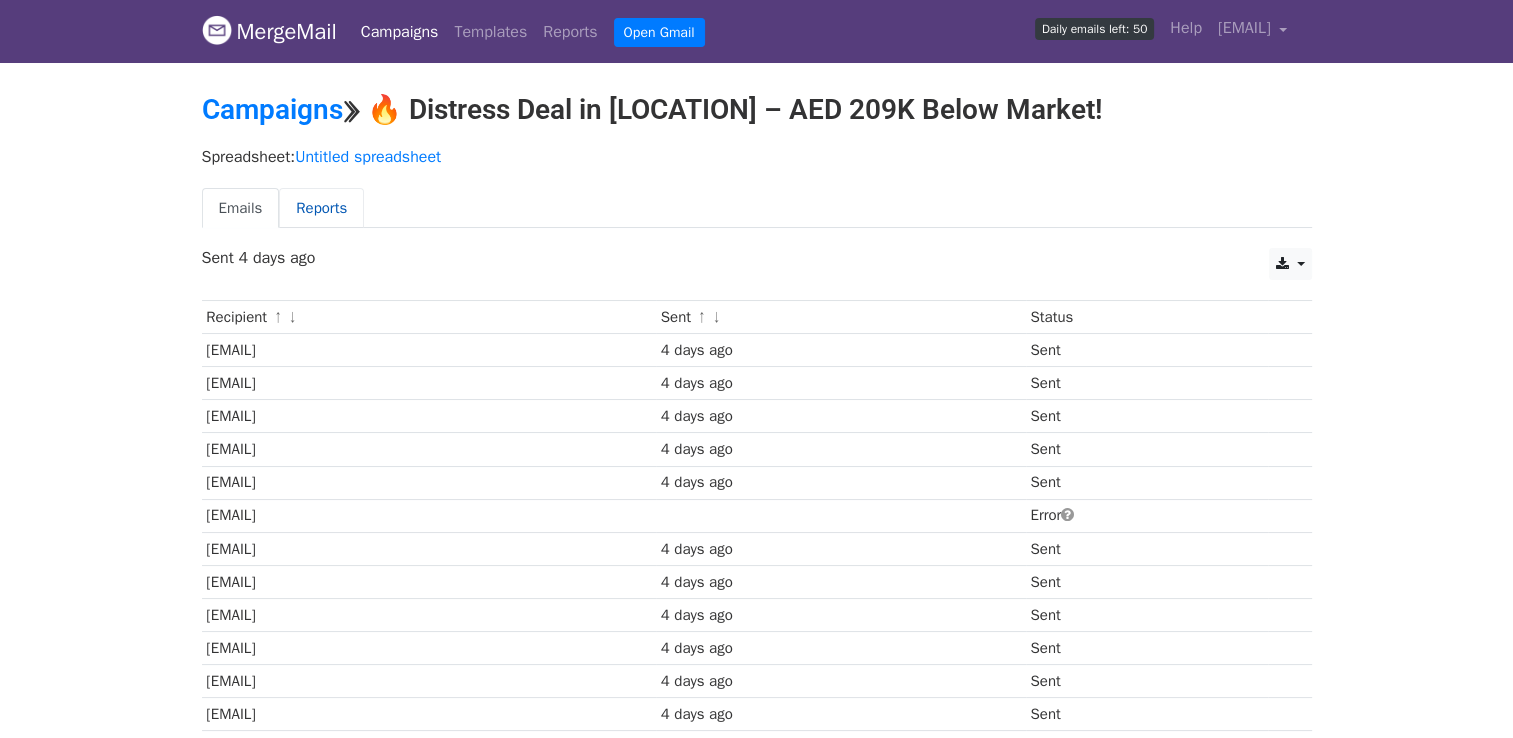 click on "Reports" at bounding box center (321, 208) 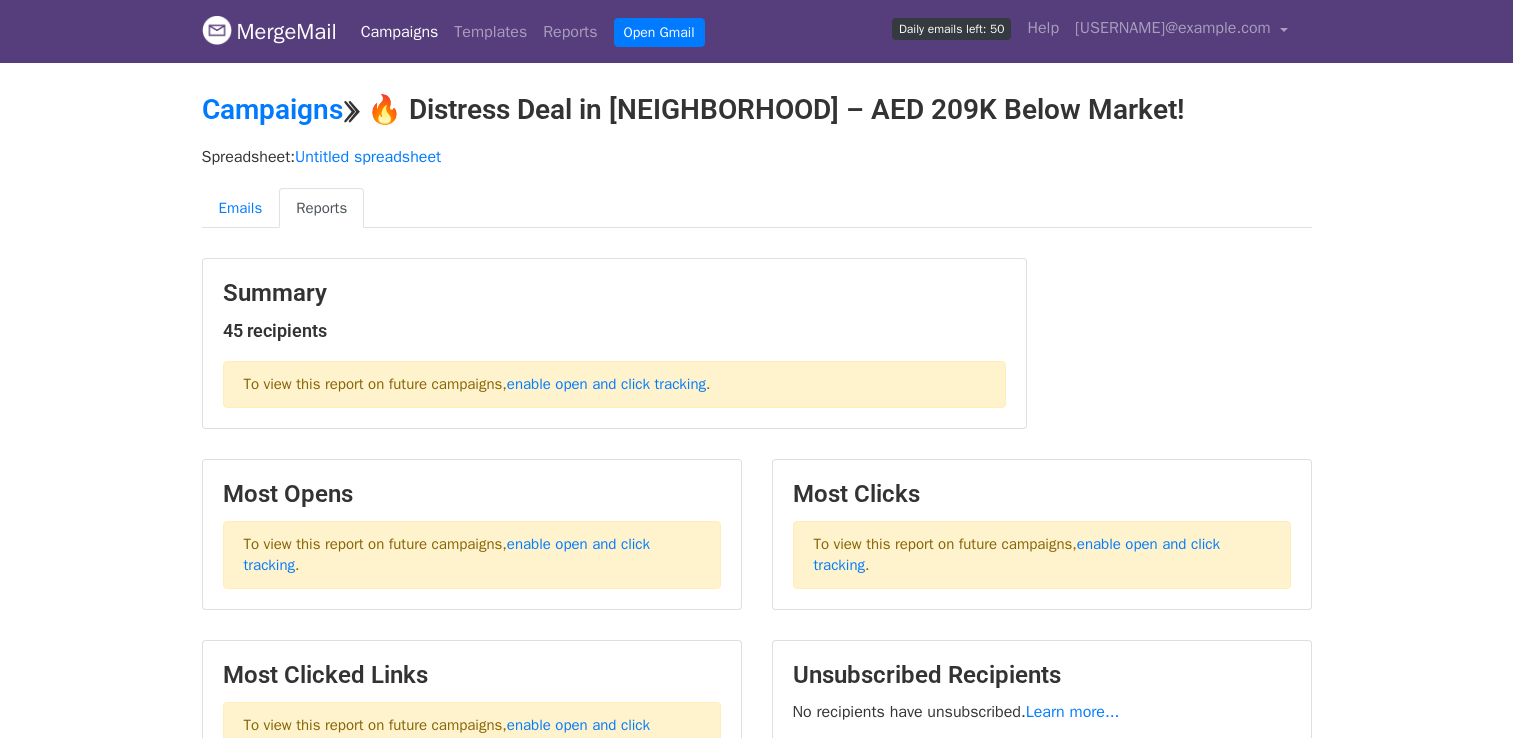 scroll, scrollTop: 0, scrollLeft: 0, axis: both 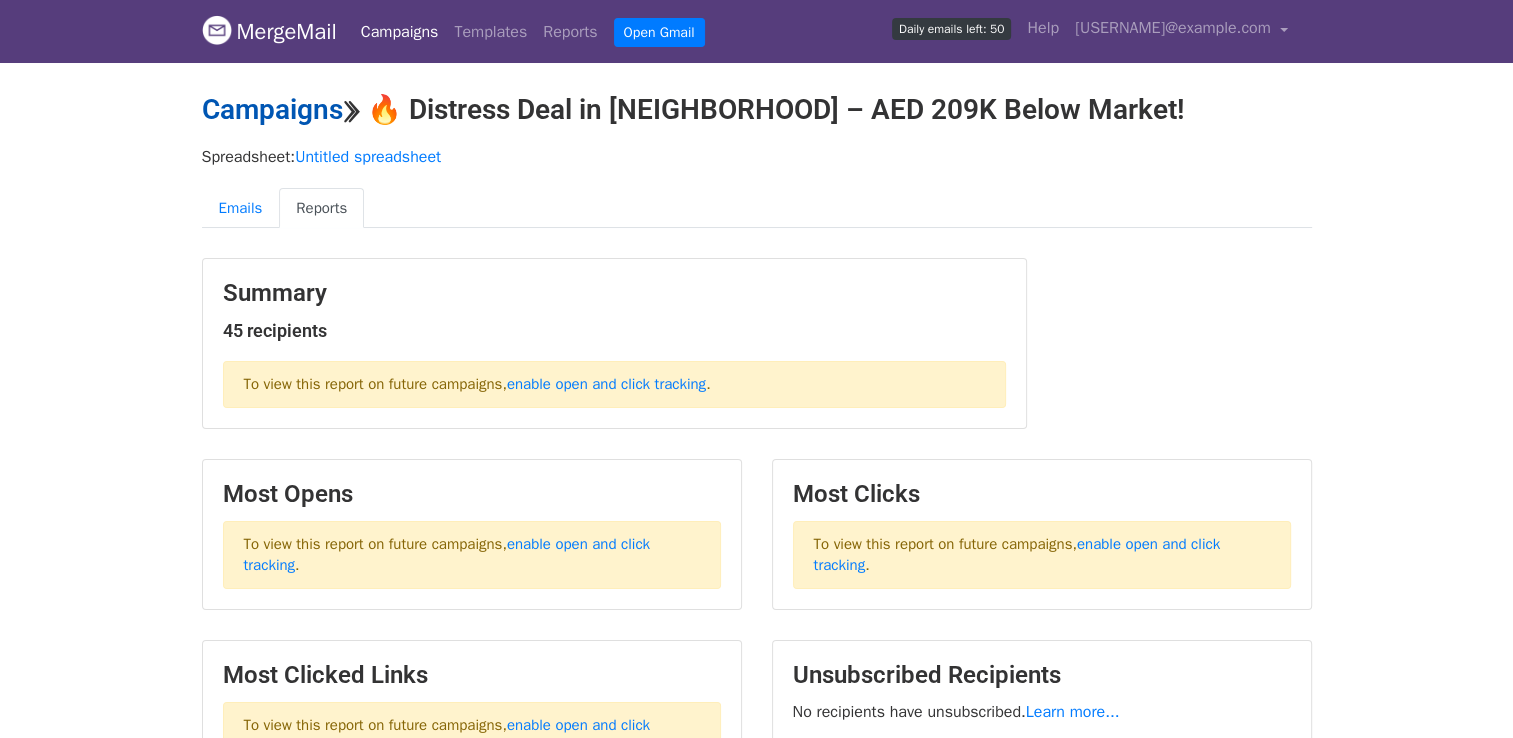 click on "Campaigns" at bounding box center (272, 109) 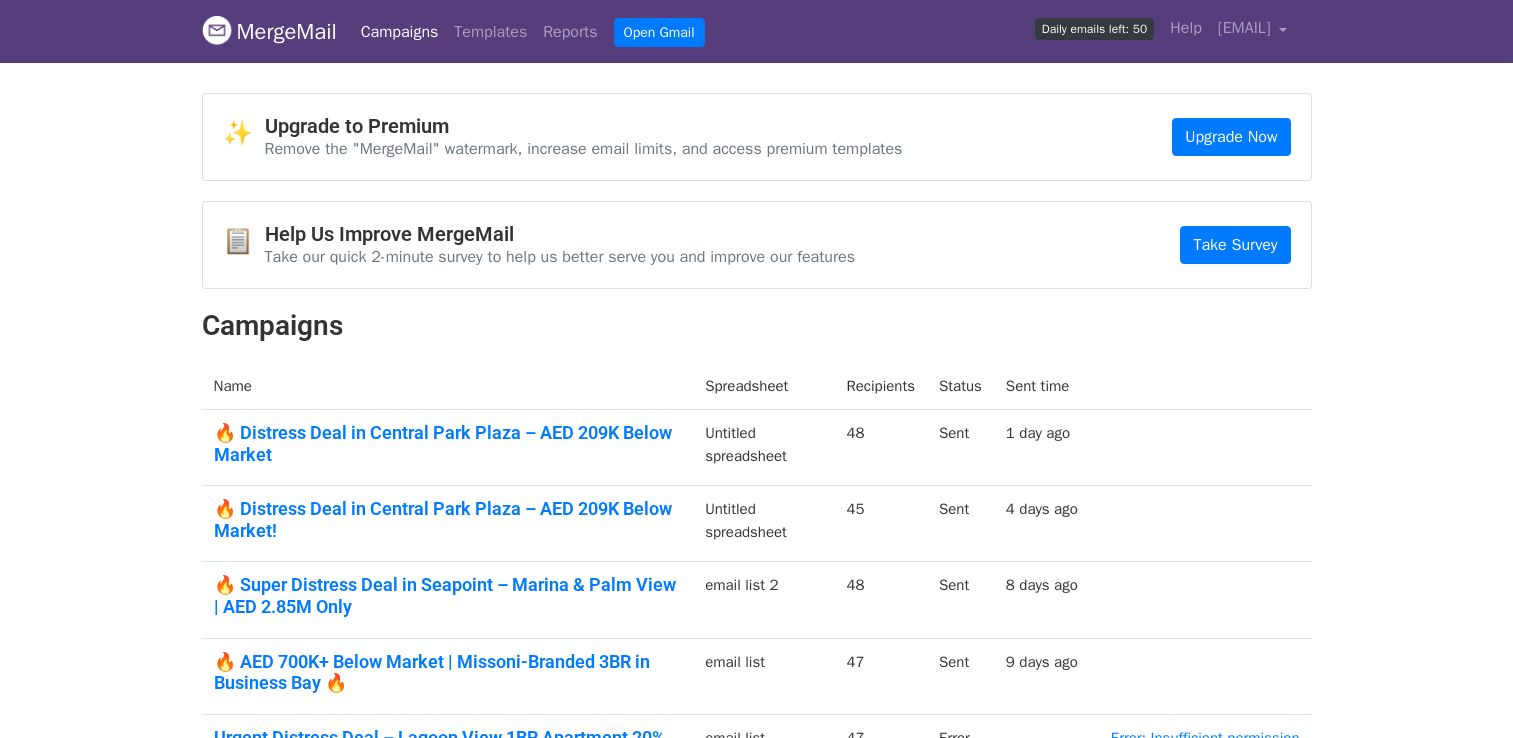 scroll, scrollTop: 0, scrollLeft: 0, axis: both 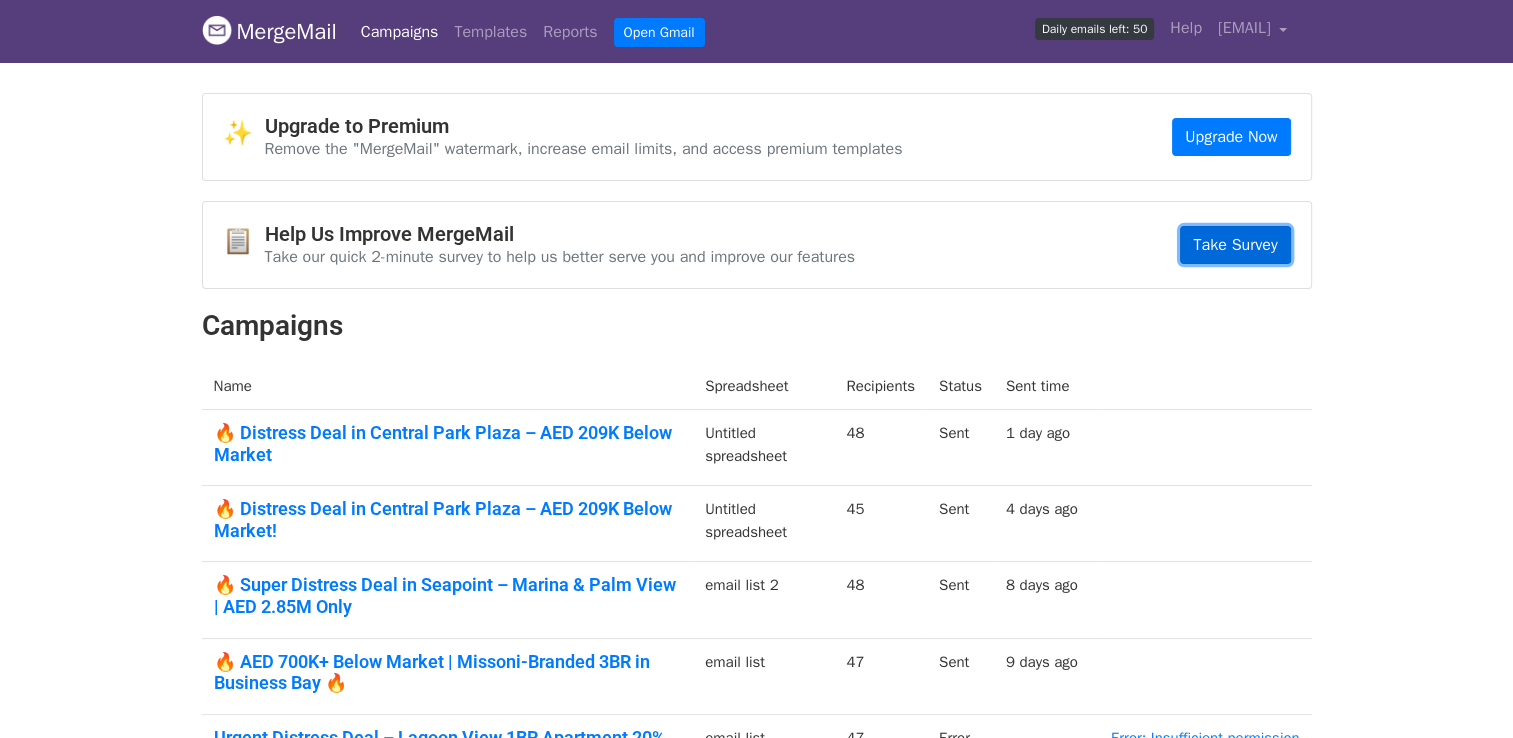 click on "Take Survey" at bounding box center (1235, 245) 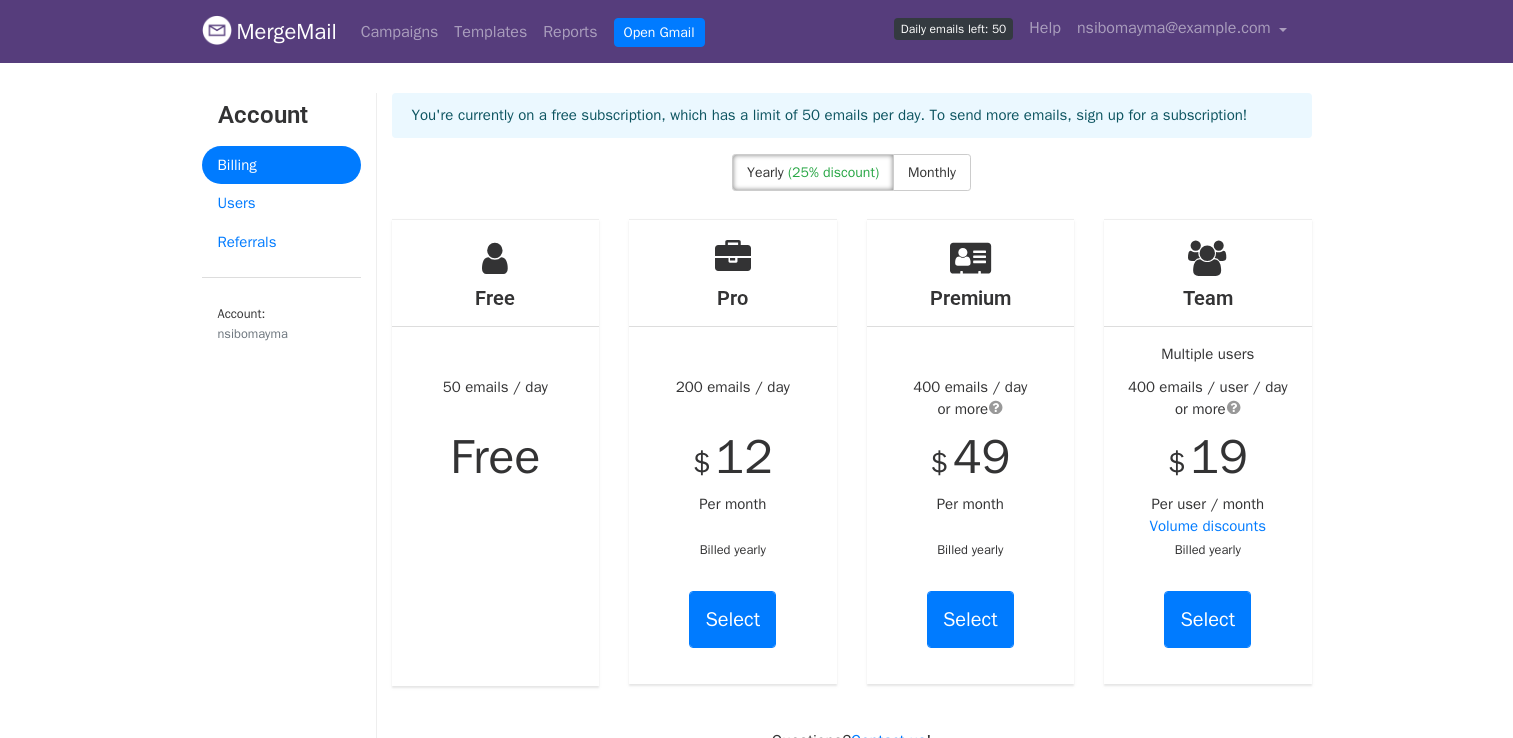 scroll, scrollTop: 0, scrollLeft: 0, axis: both 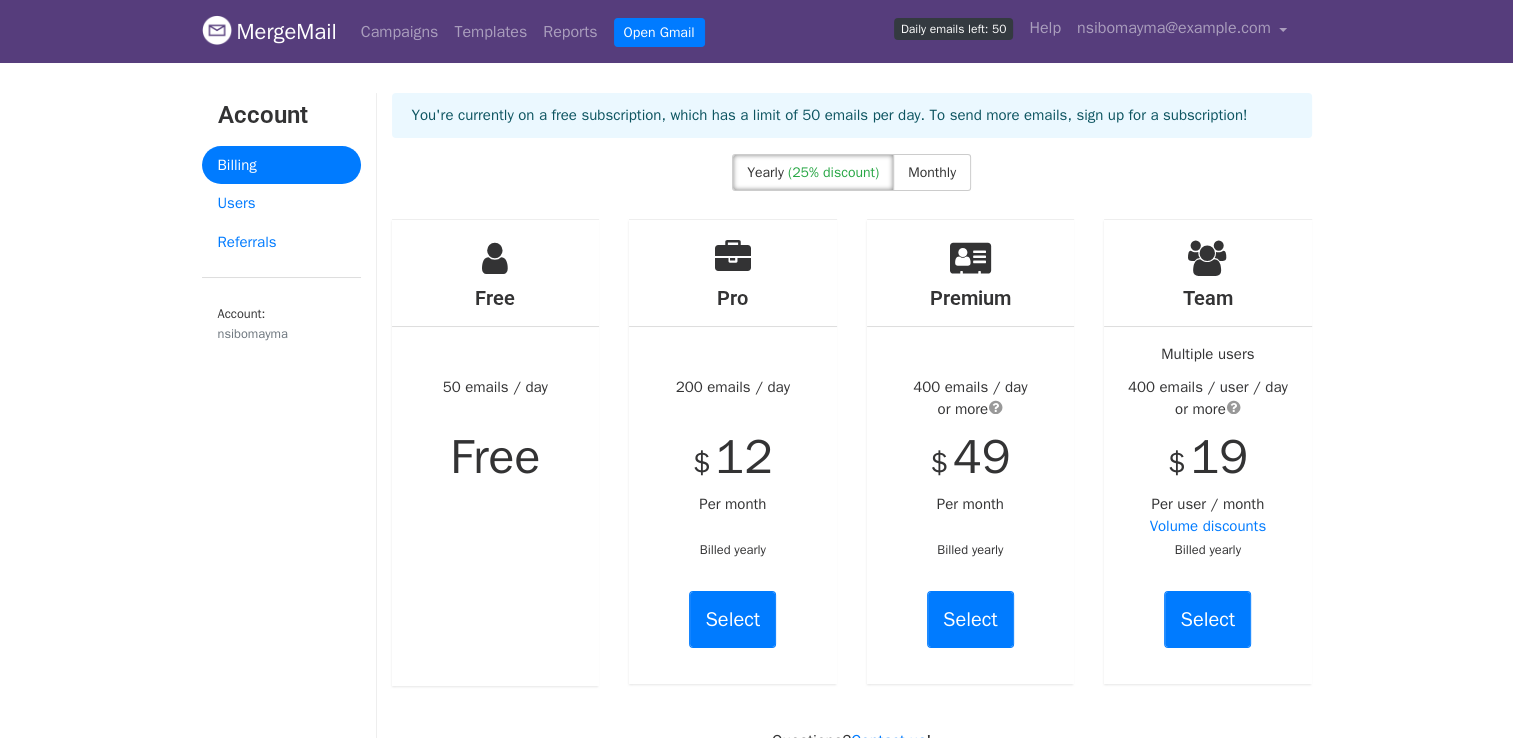 click at bounding box center [217, 30] 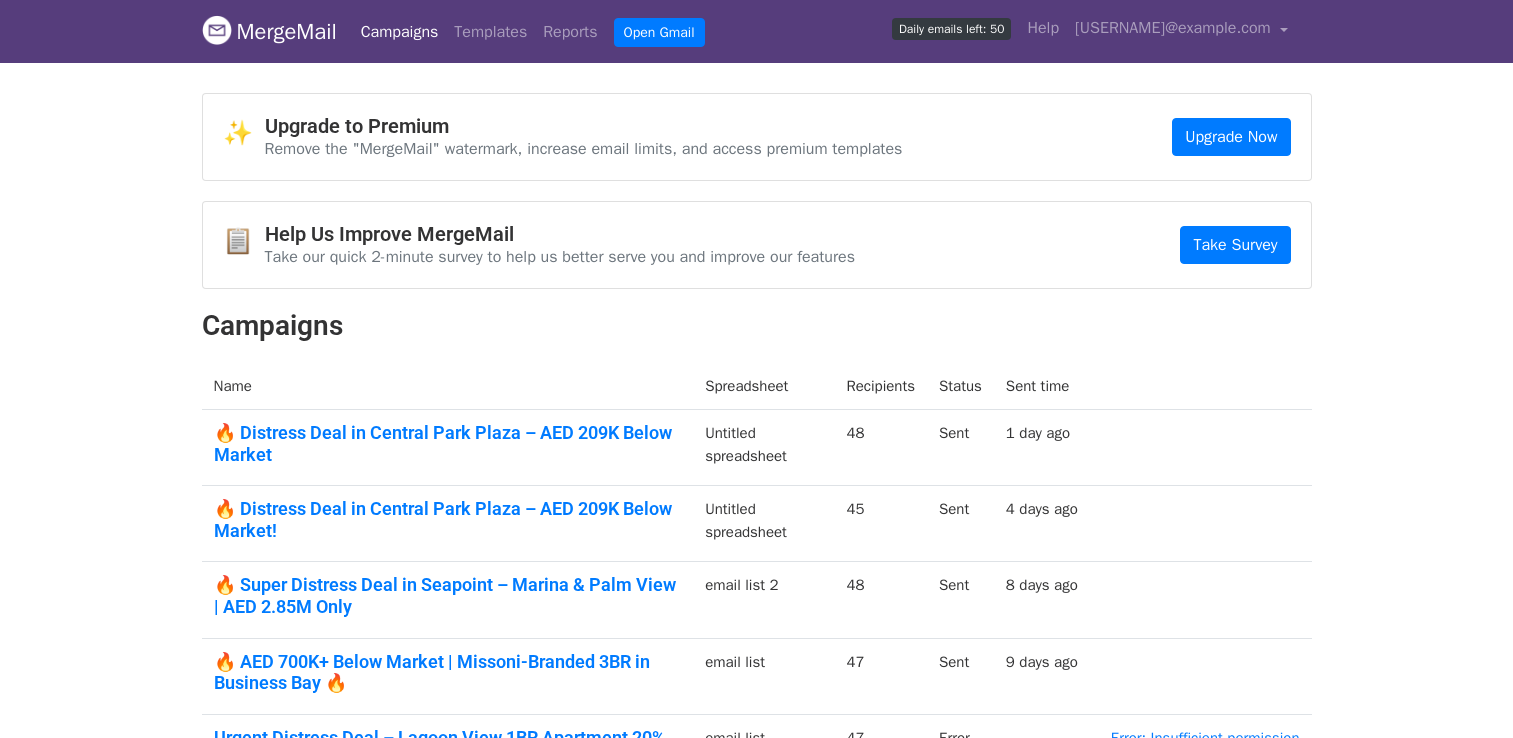 scroll, scrollTop: 0, scrollLeft: 0, axis: both 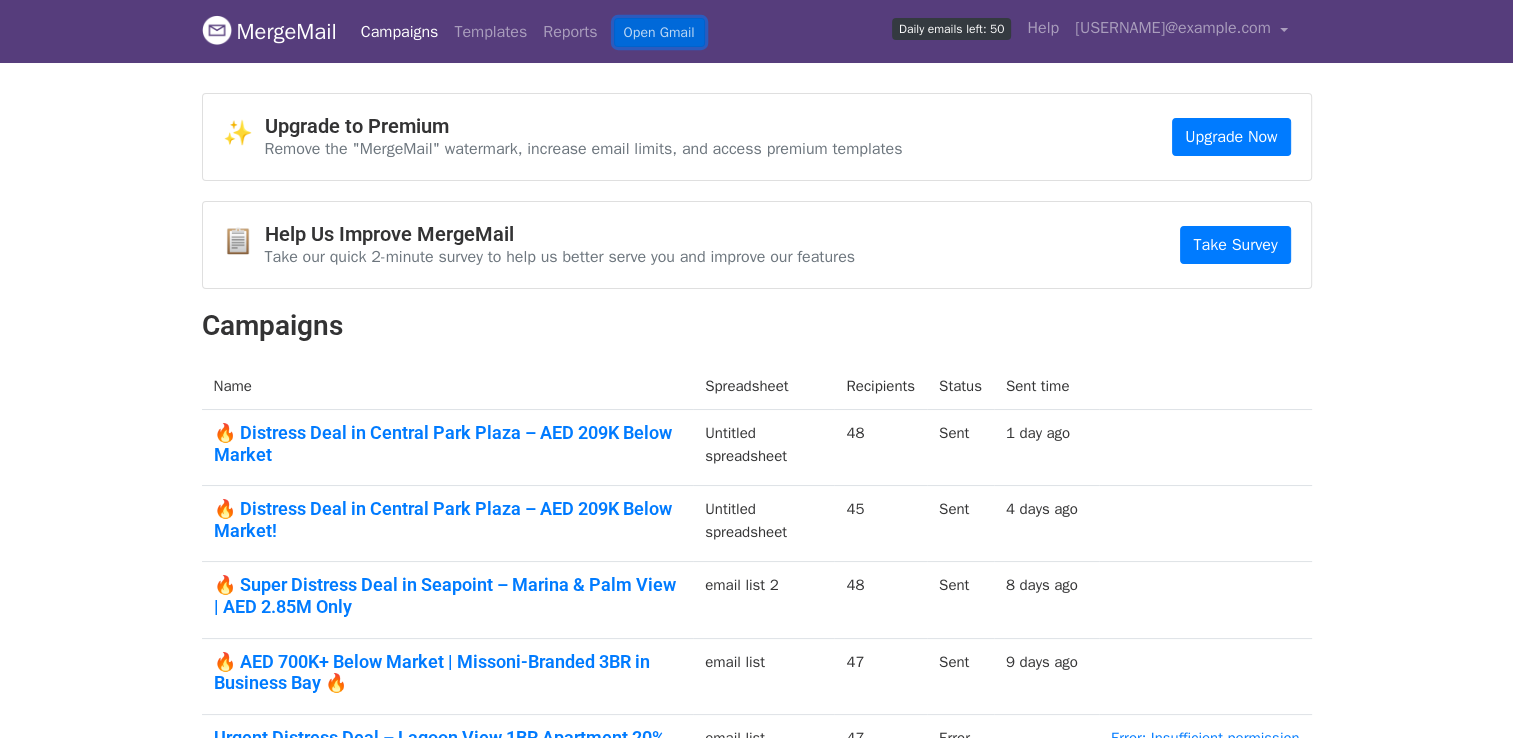 click on "Open Gmail" at bounding box center [659, 32] 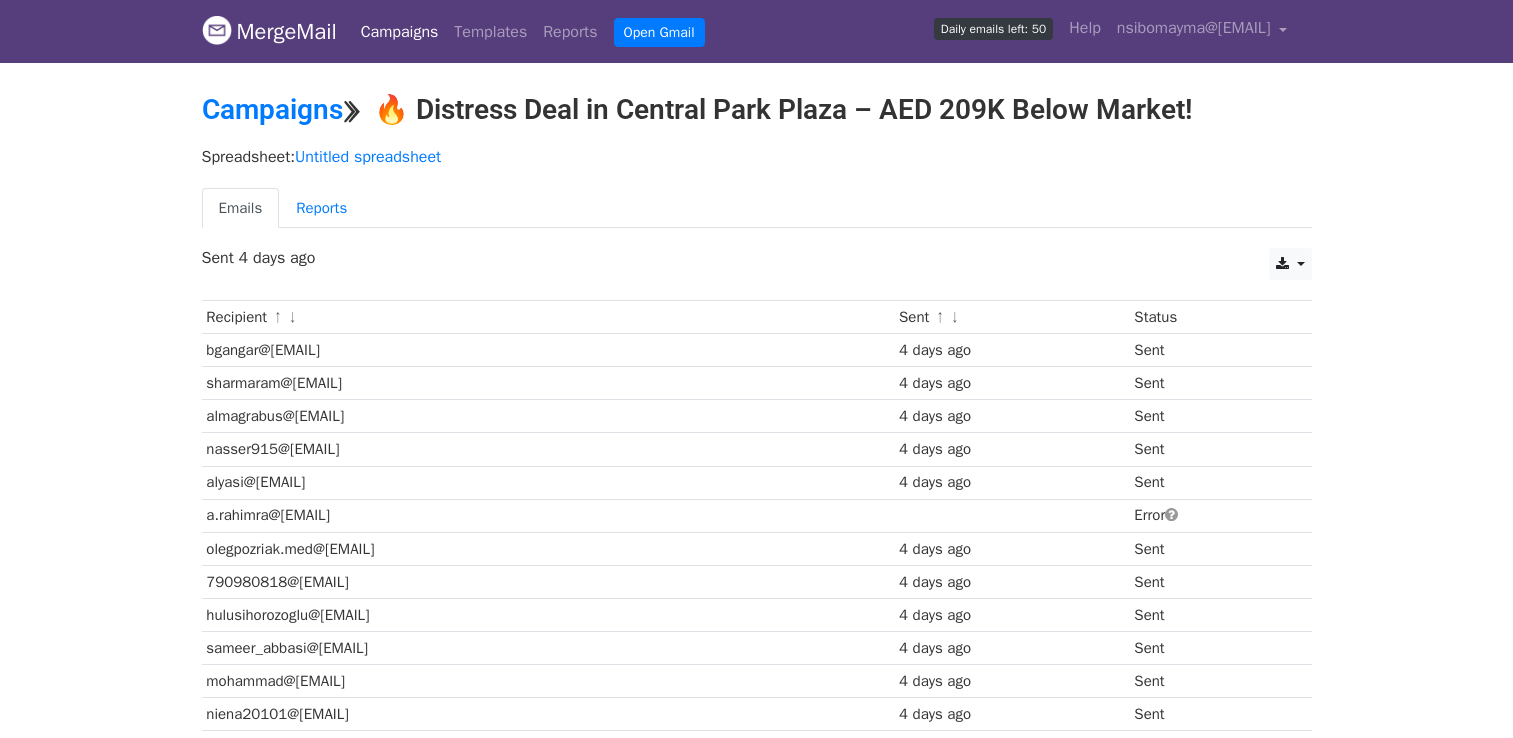 scroll, scrollTop: 0, scrollLeft: 0, axis: both 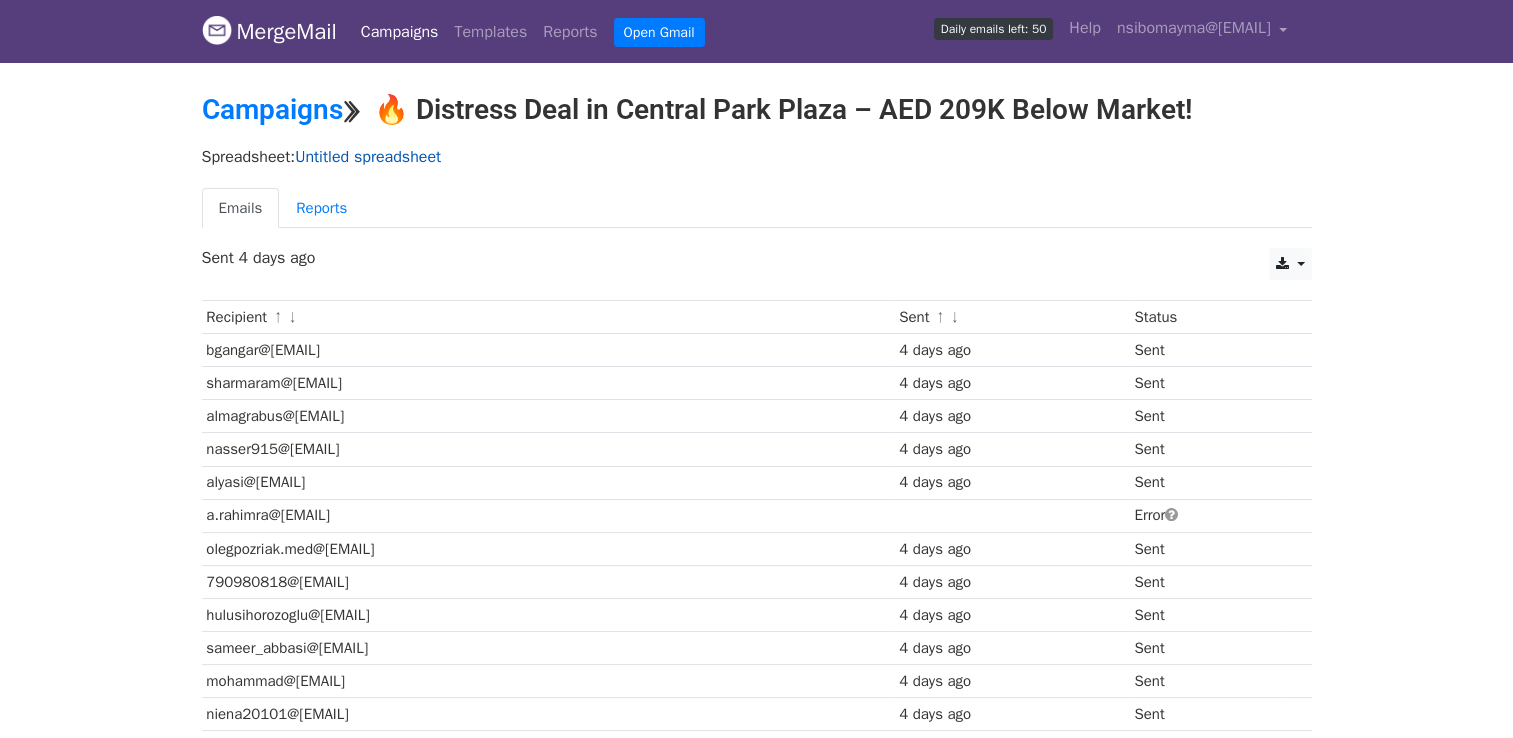 click on "Untitled spreadsheet" at bounding box center [368, 157] 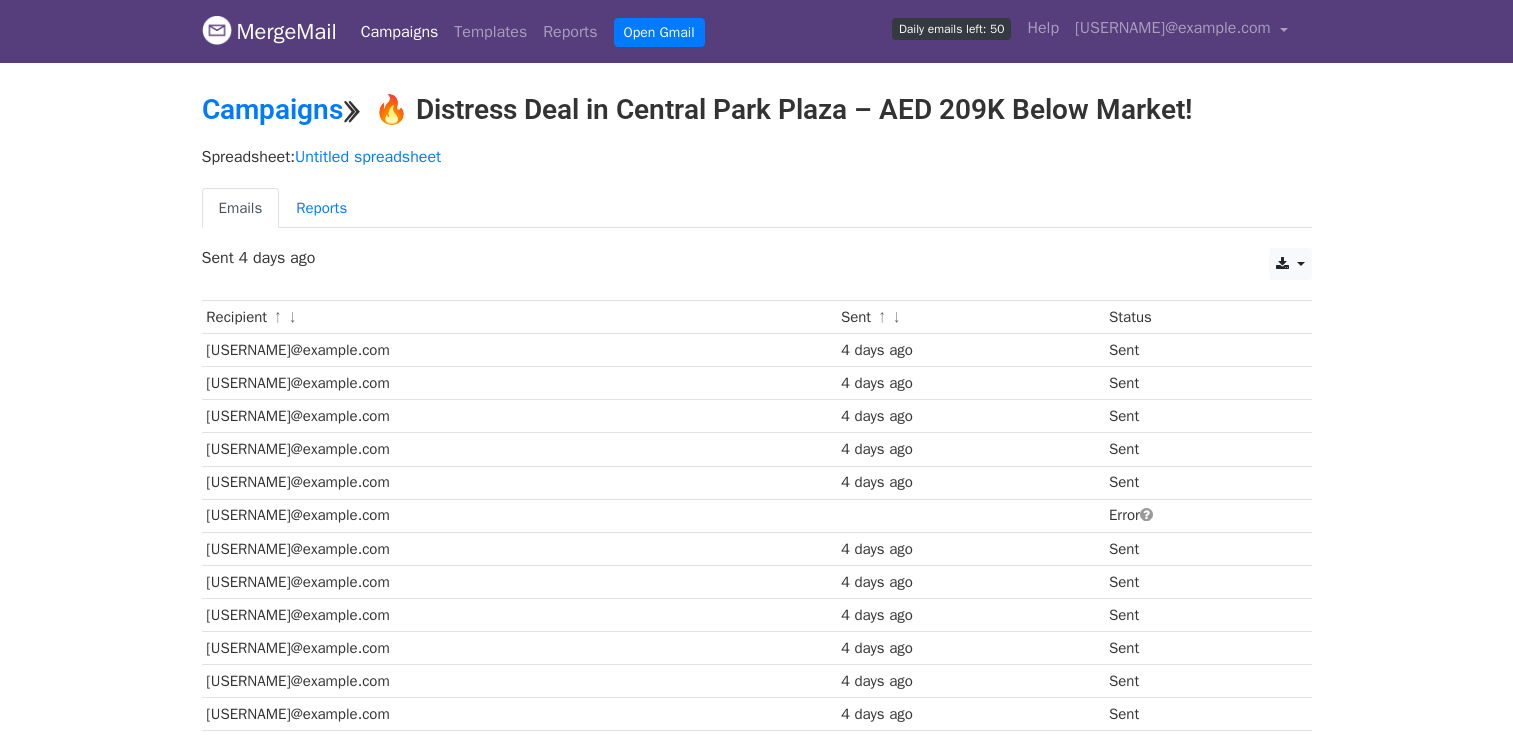 scroll, scrollTop: 0, scrollLeft: 0, axis: both 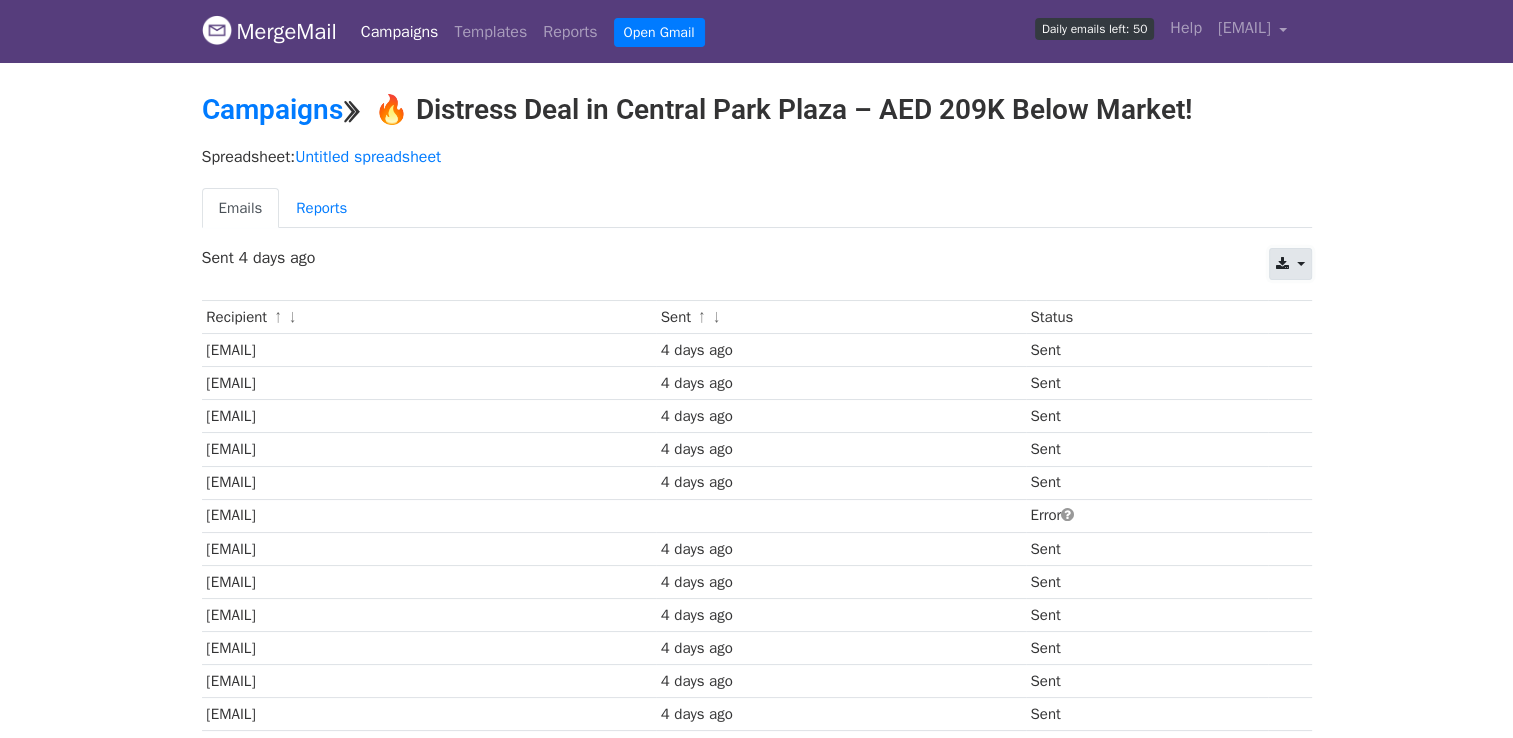 click at bounding box center (1282, 264) 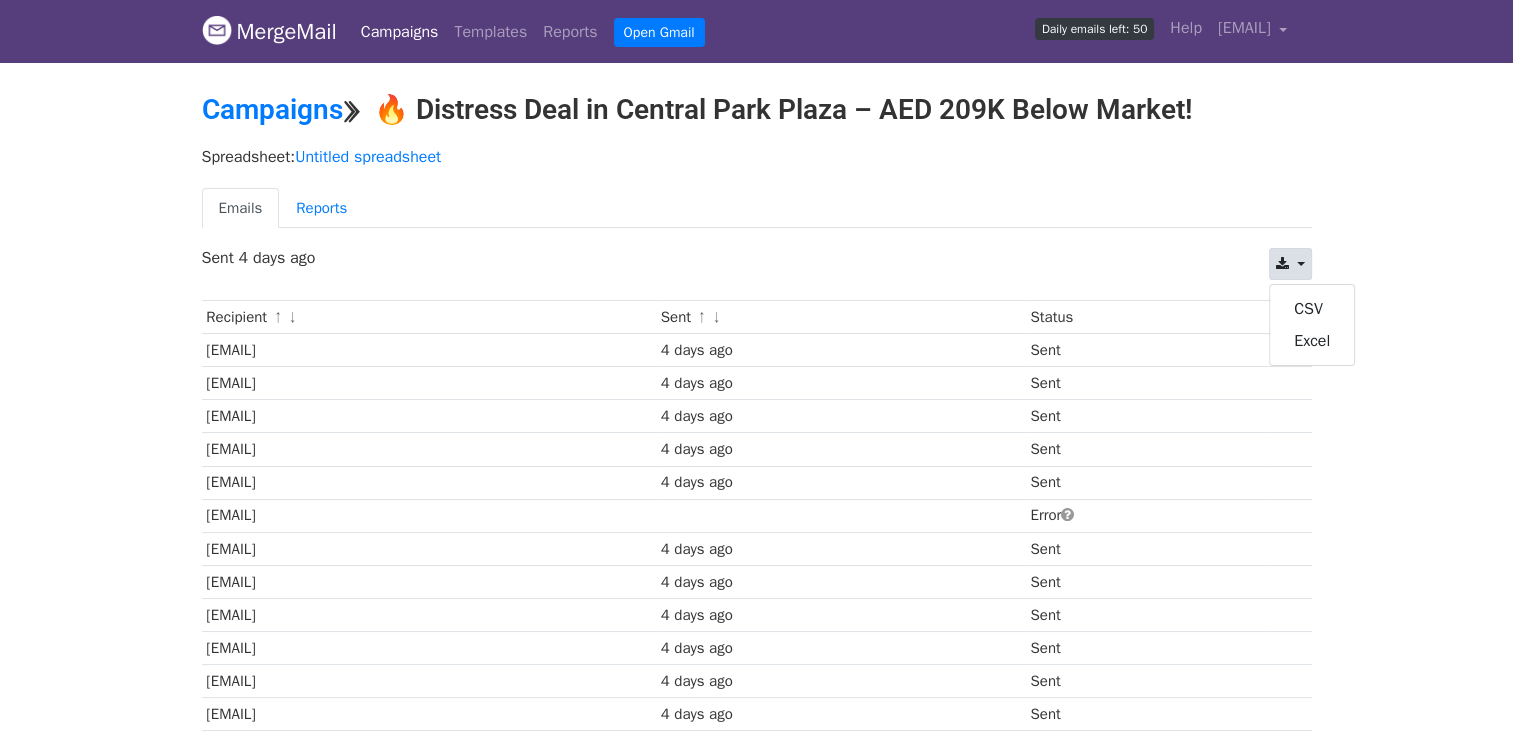 click on "Emails
Reports" at bounding box center (757, 208) 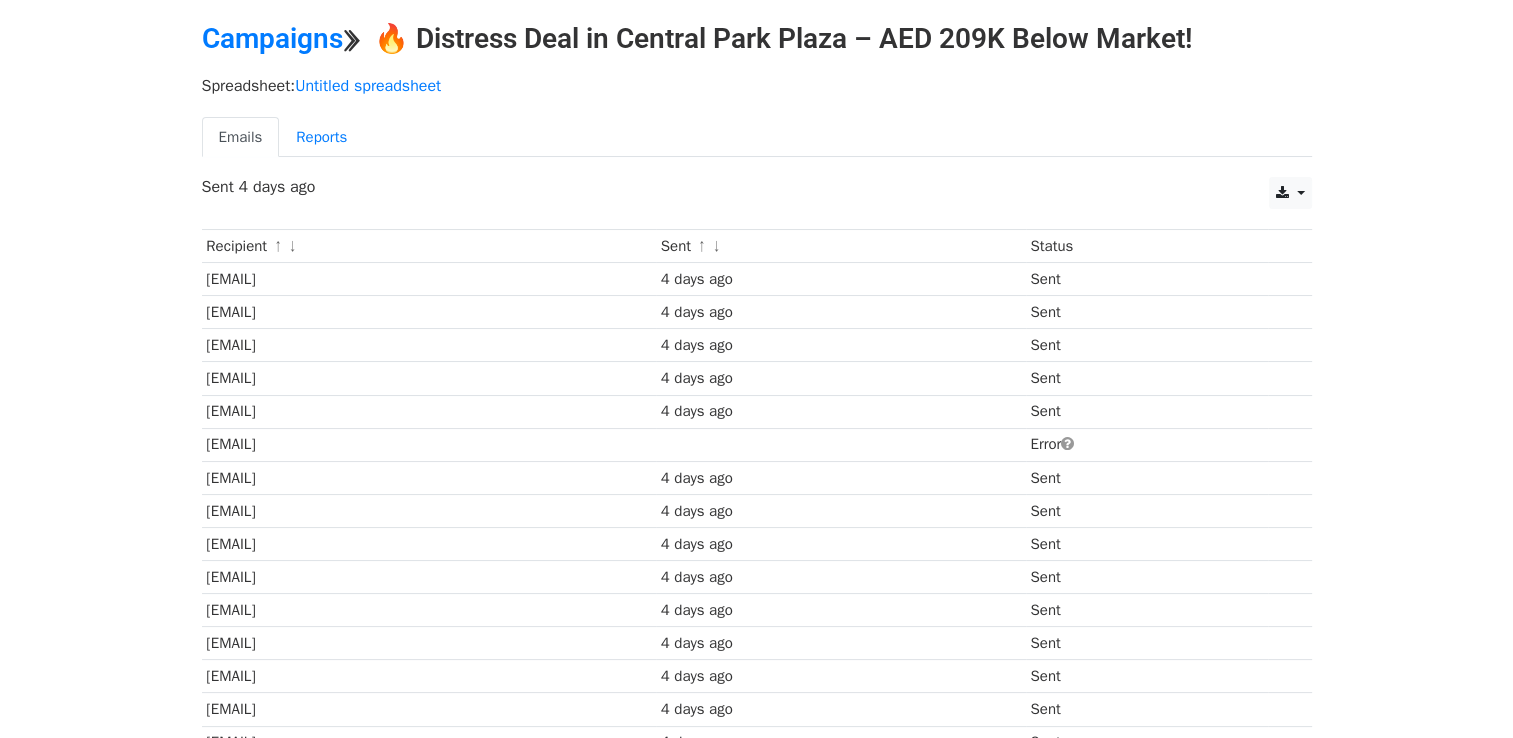 scroll, scrollTop: 0, scrollLeft: 0, axis: both 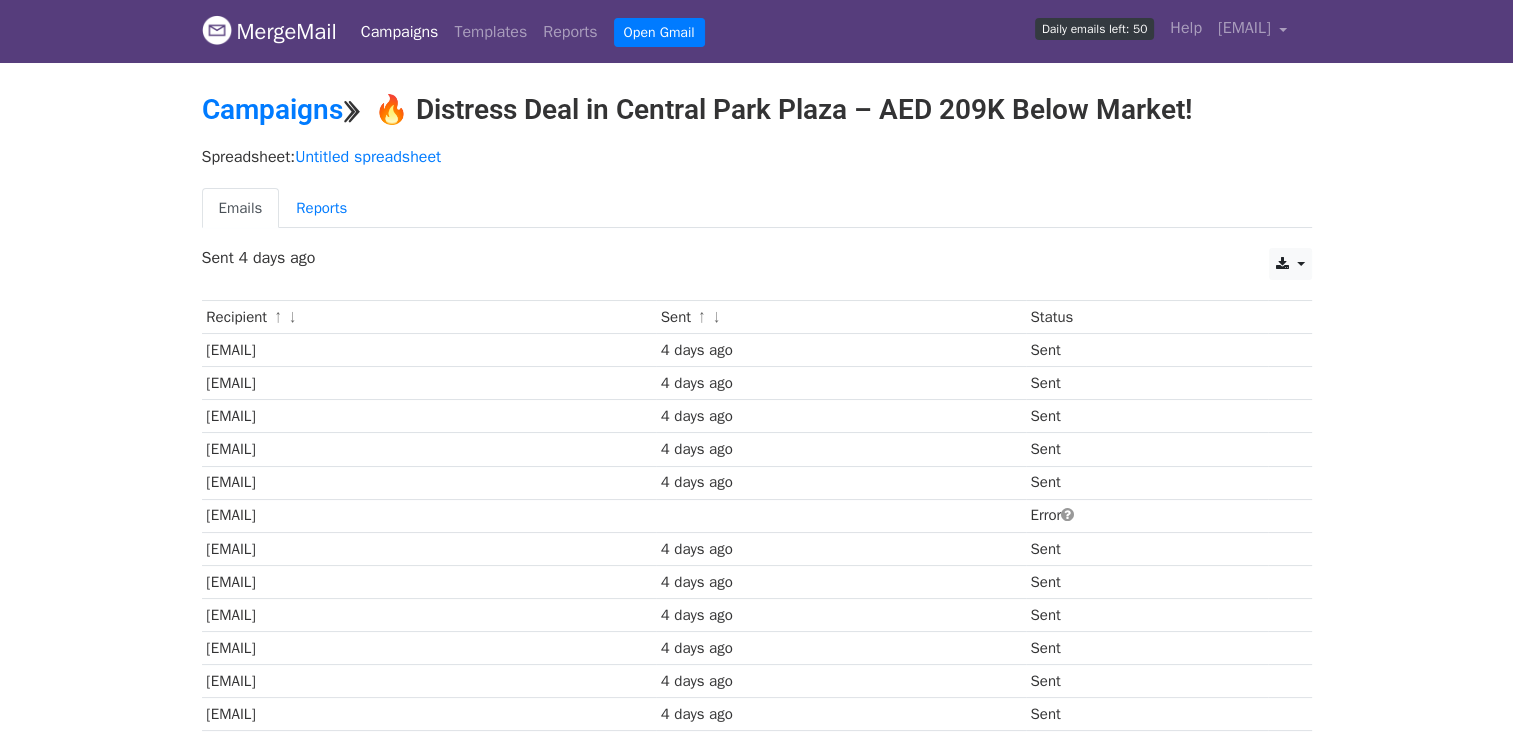click on "↑
↓" at bounding box center (284, 318) 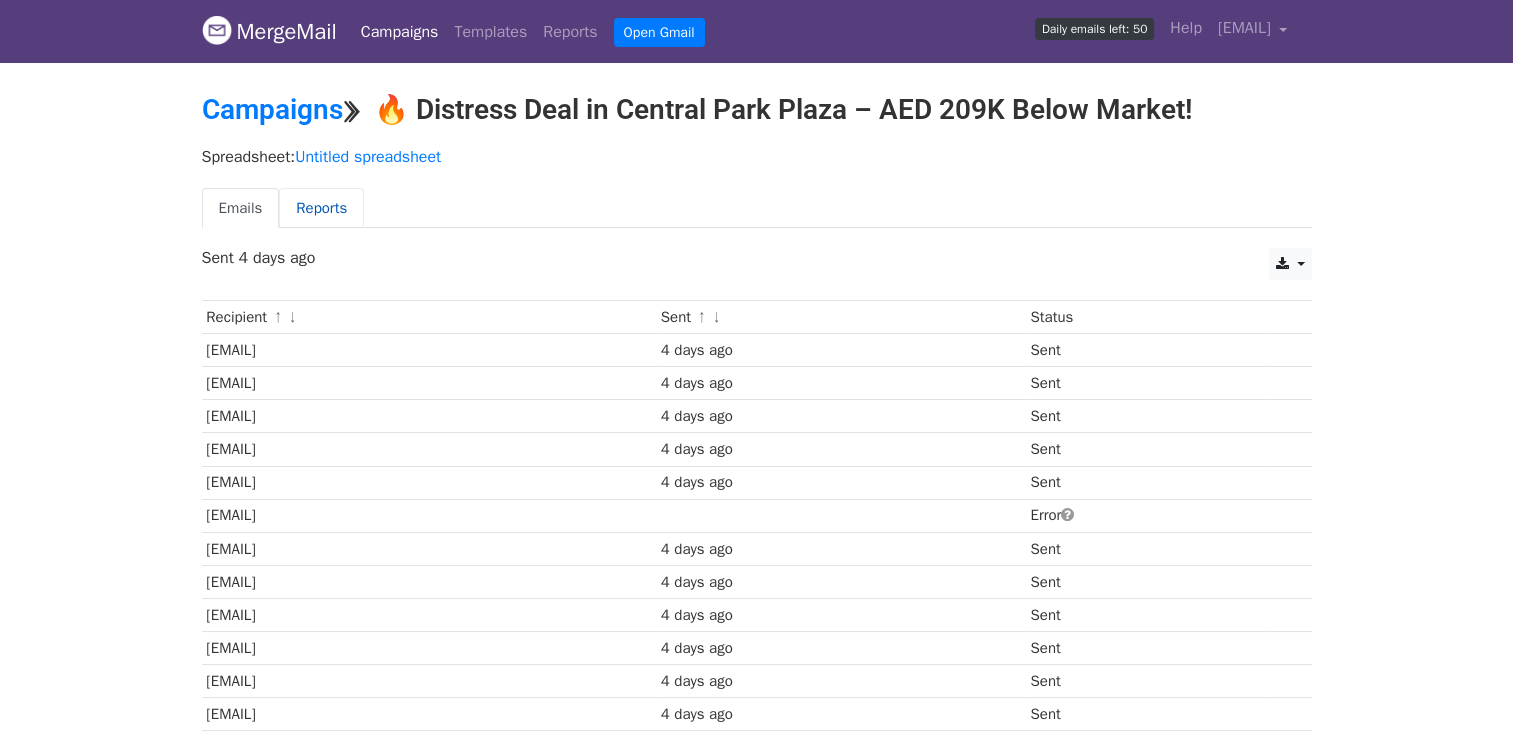 click on "Reports" at bounding box center (321, 208) 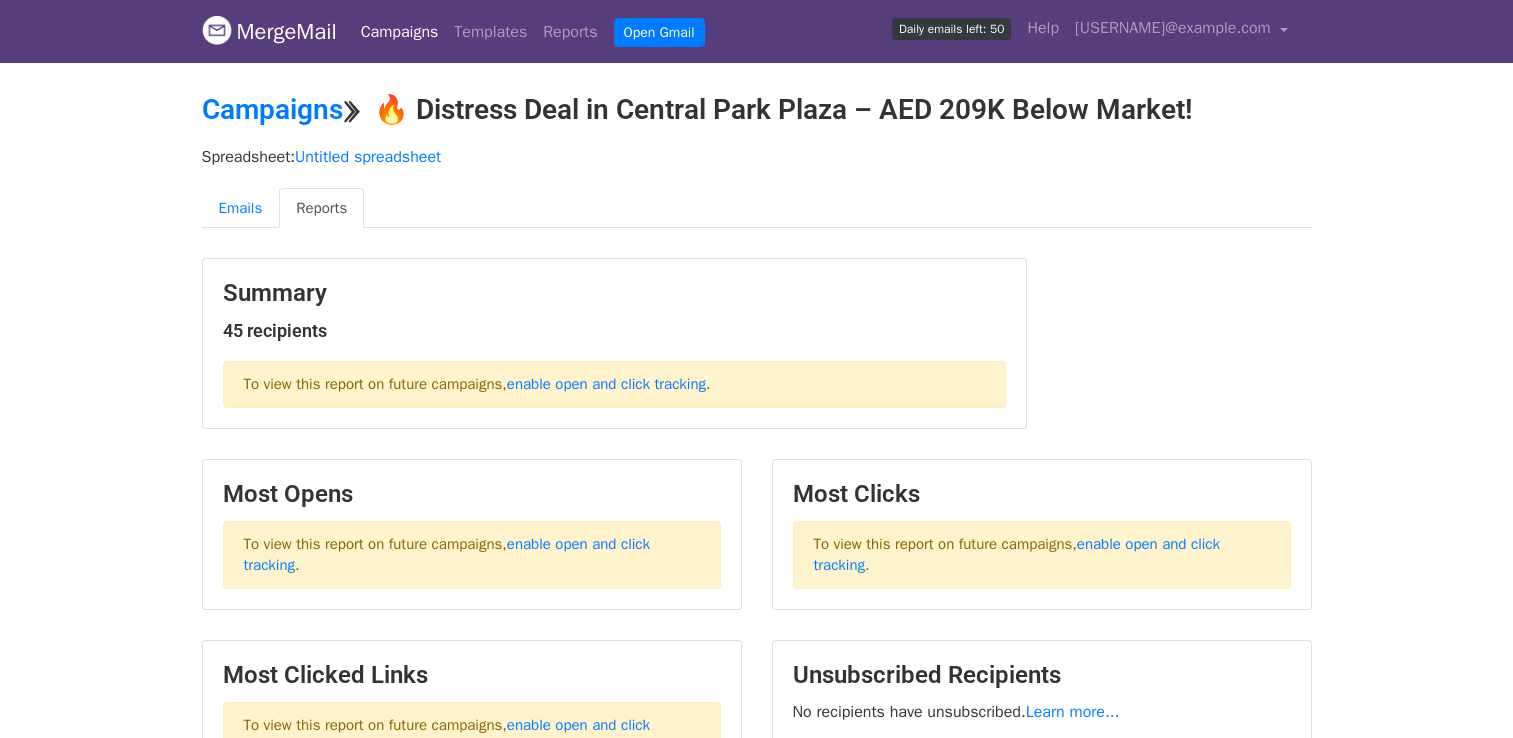 scroll, scrollTop: 0, scrollLeft: 0, axis: both 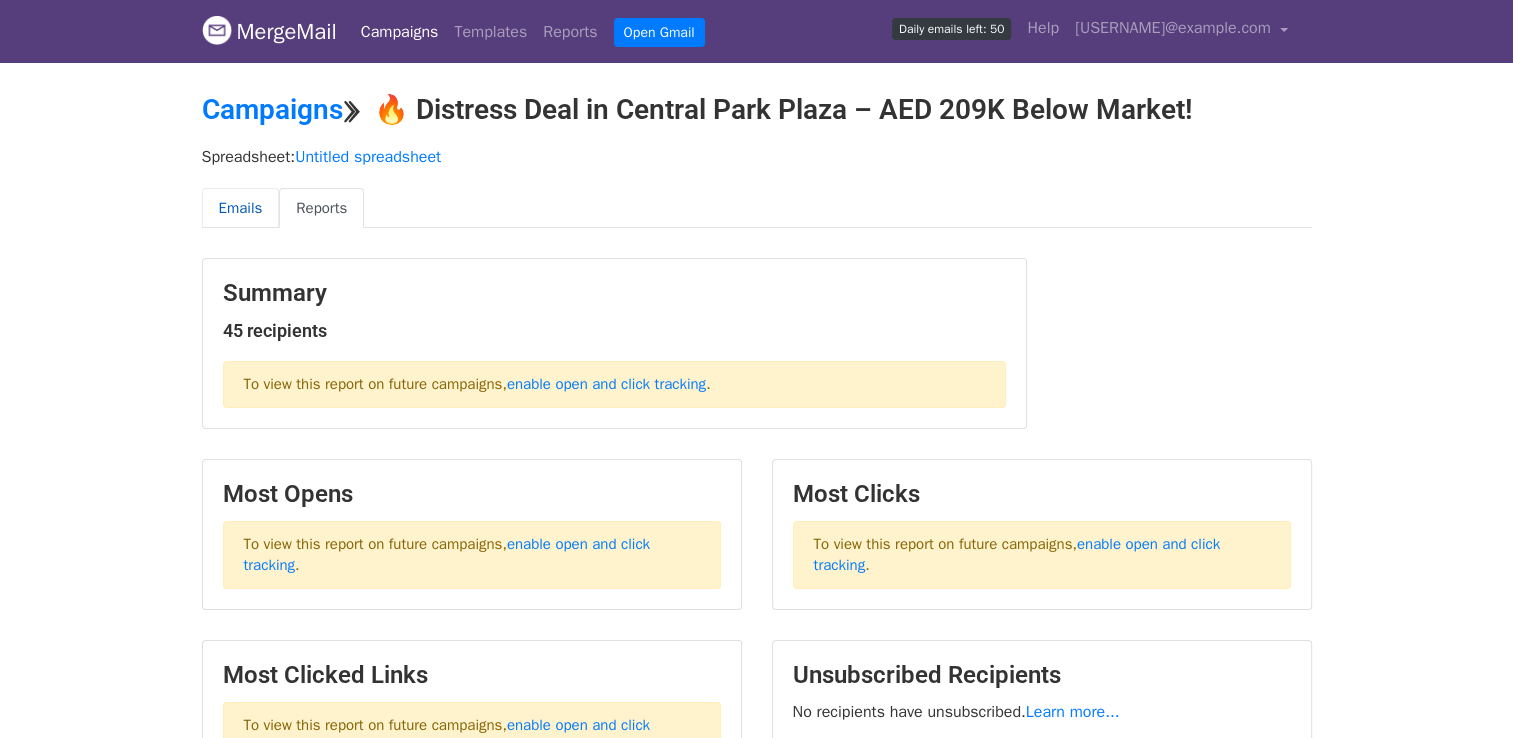 click on "Emails" at bounding box center (241, 208) 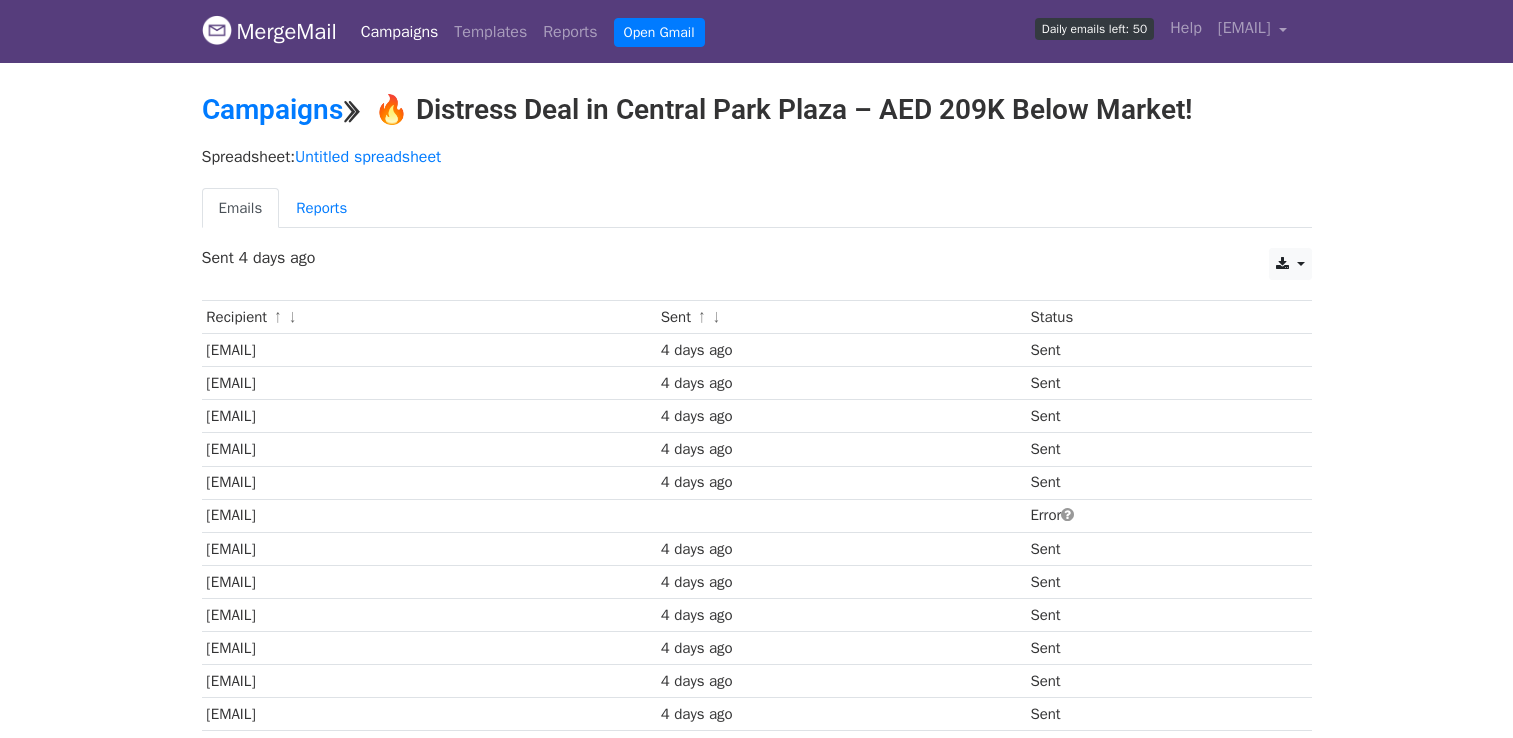 scroll, scrollTop: 0, scrollLeft: 0, axis: both 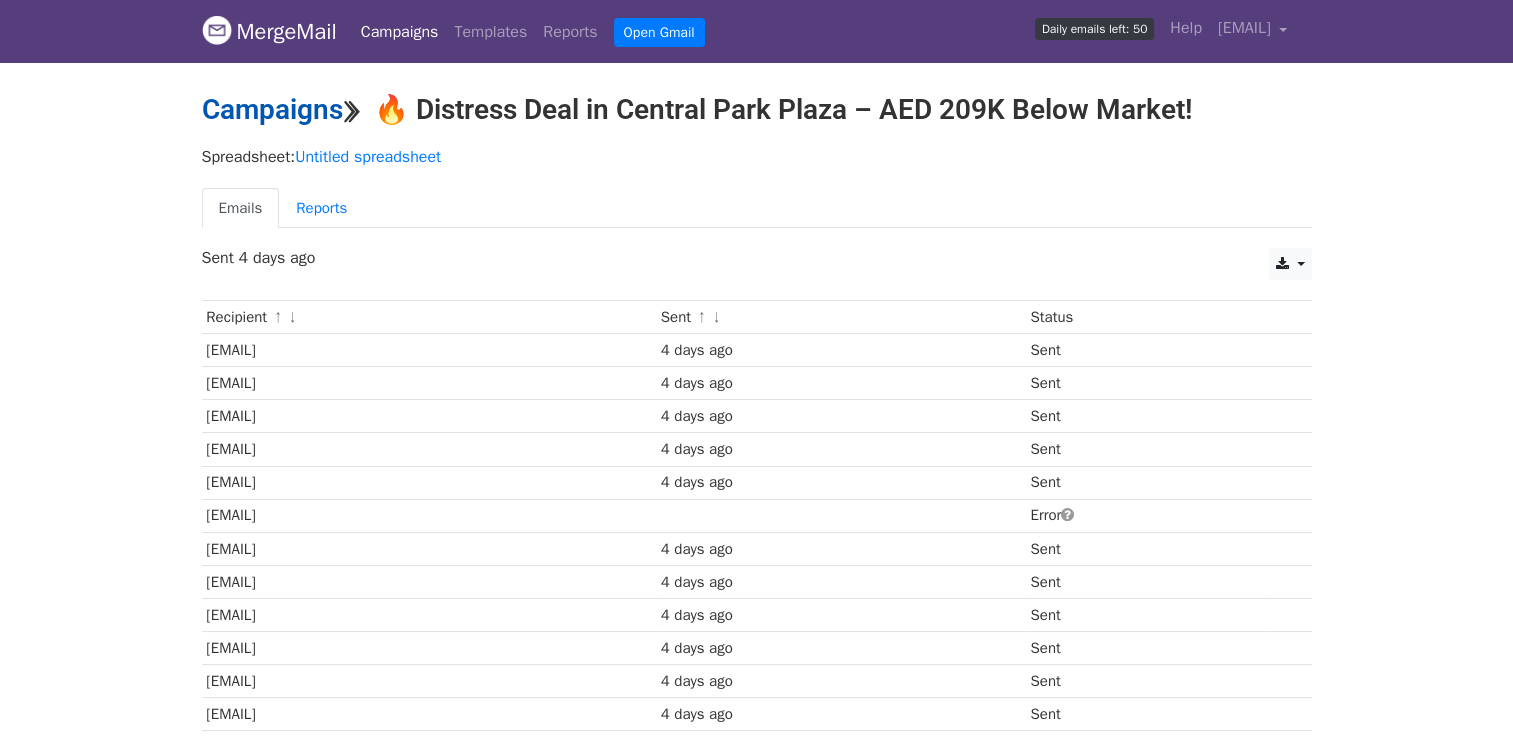click on "Campaigns" at bounding box center [272, 109] 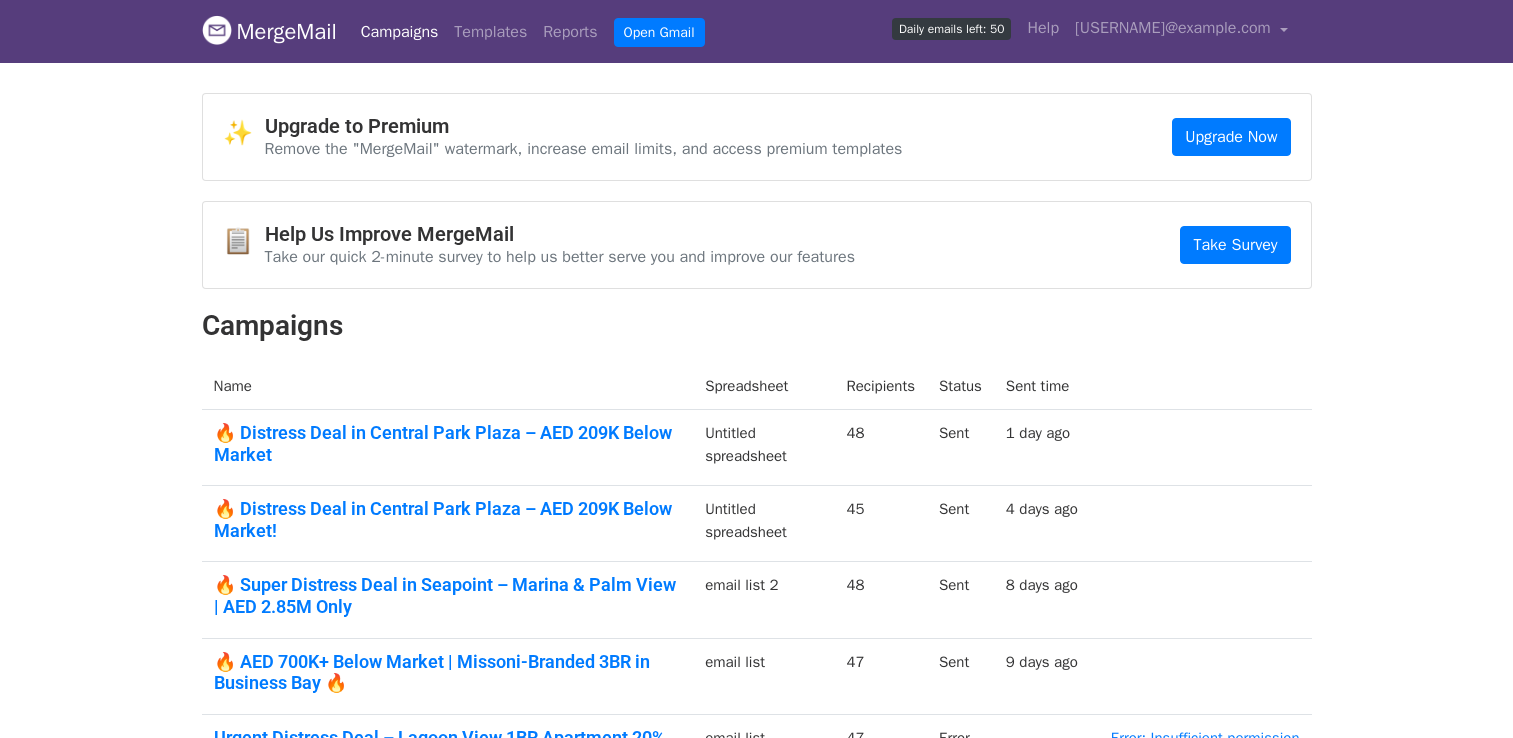 scroll, scrollTop: 0, scrollLeft: 0, axis: both 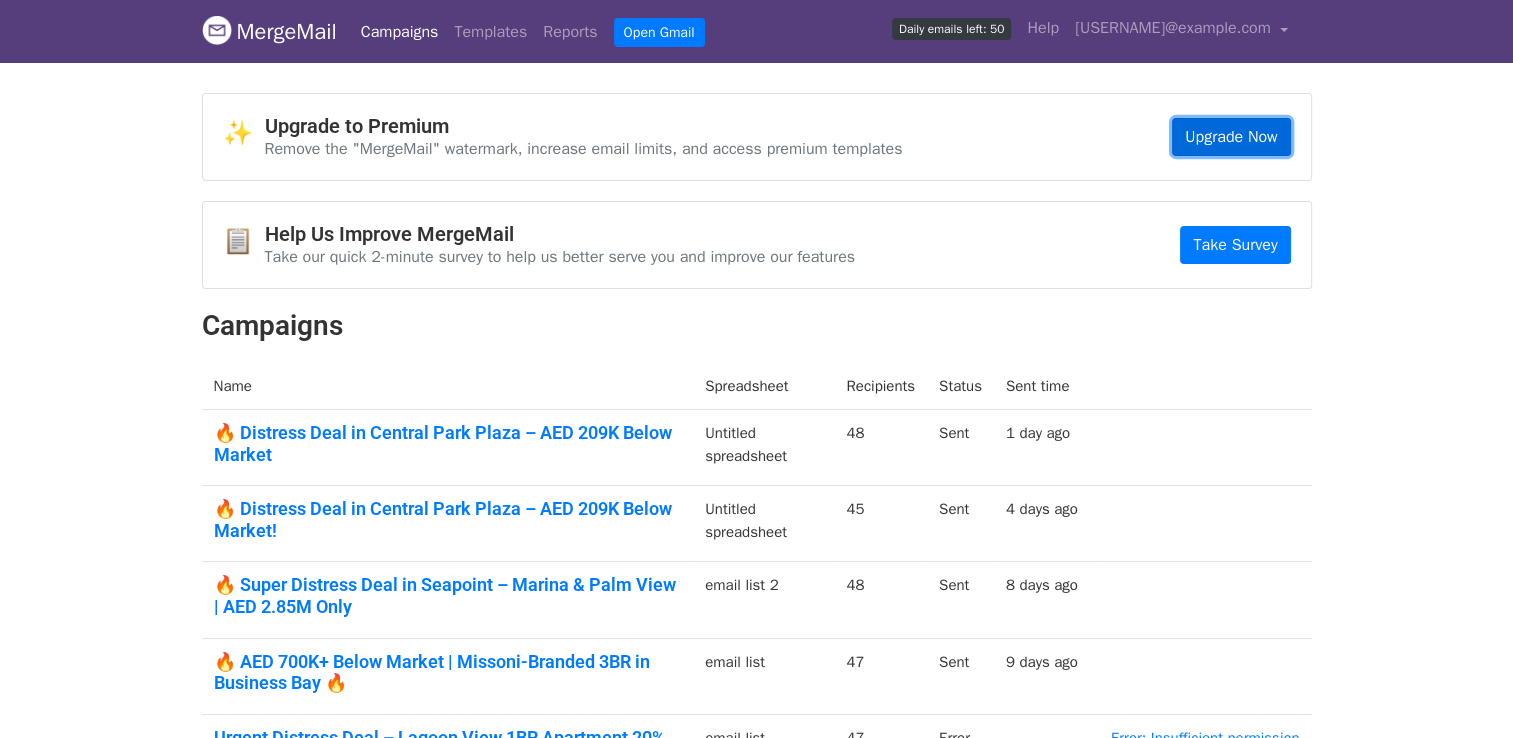 click on "Upgrade Now" at bounding box center [1231, 137] 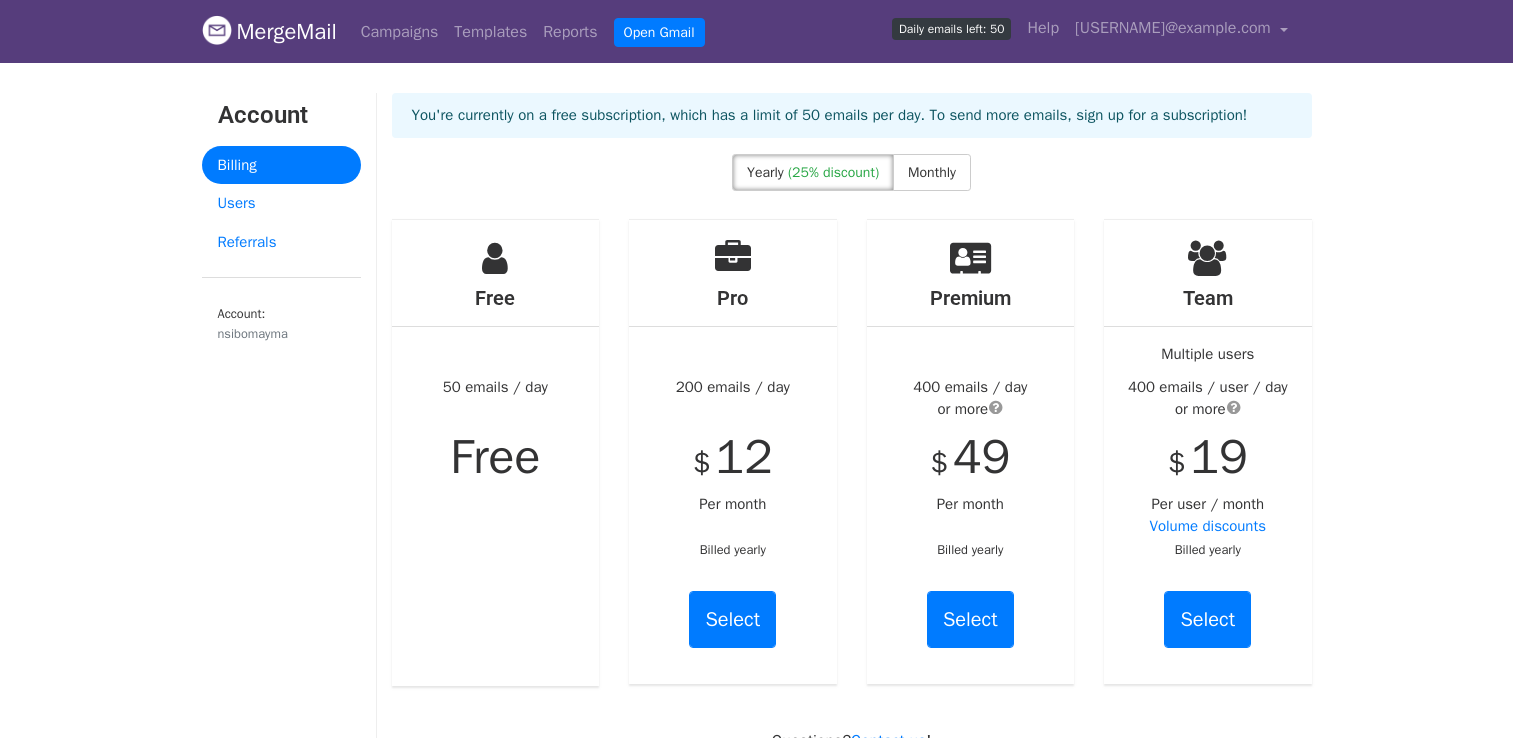 scroll, scrollTop: 0, scrollLeft: 0, axis: both 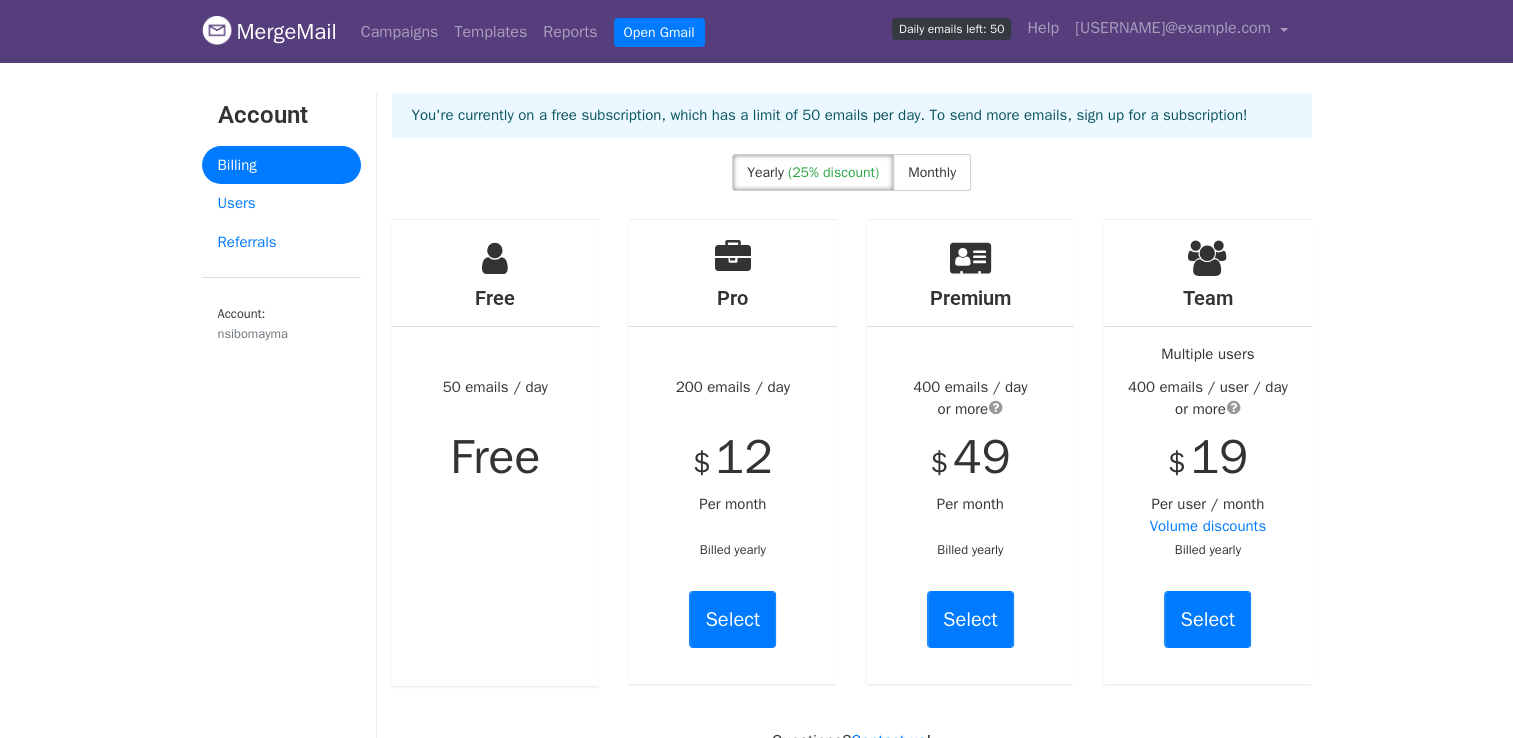 click on "Daily emails left: 50" at bounding box center [951, 29] 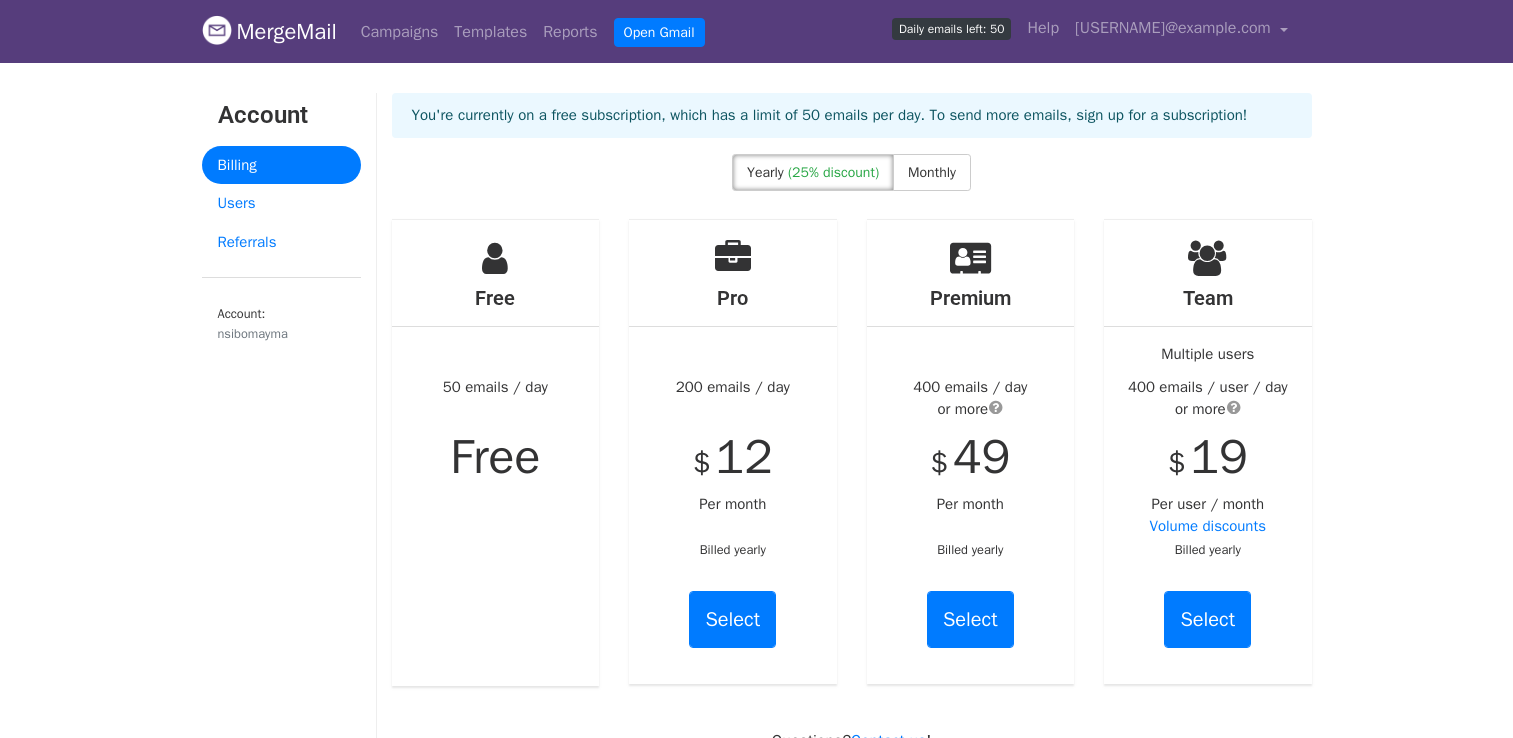 scroll, scrollTop: 0, scrollLeft: 0, axis: both 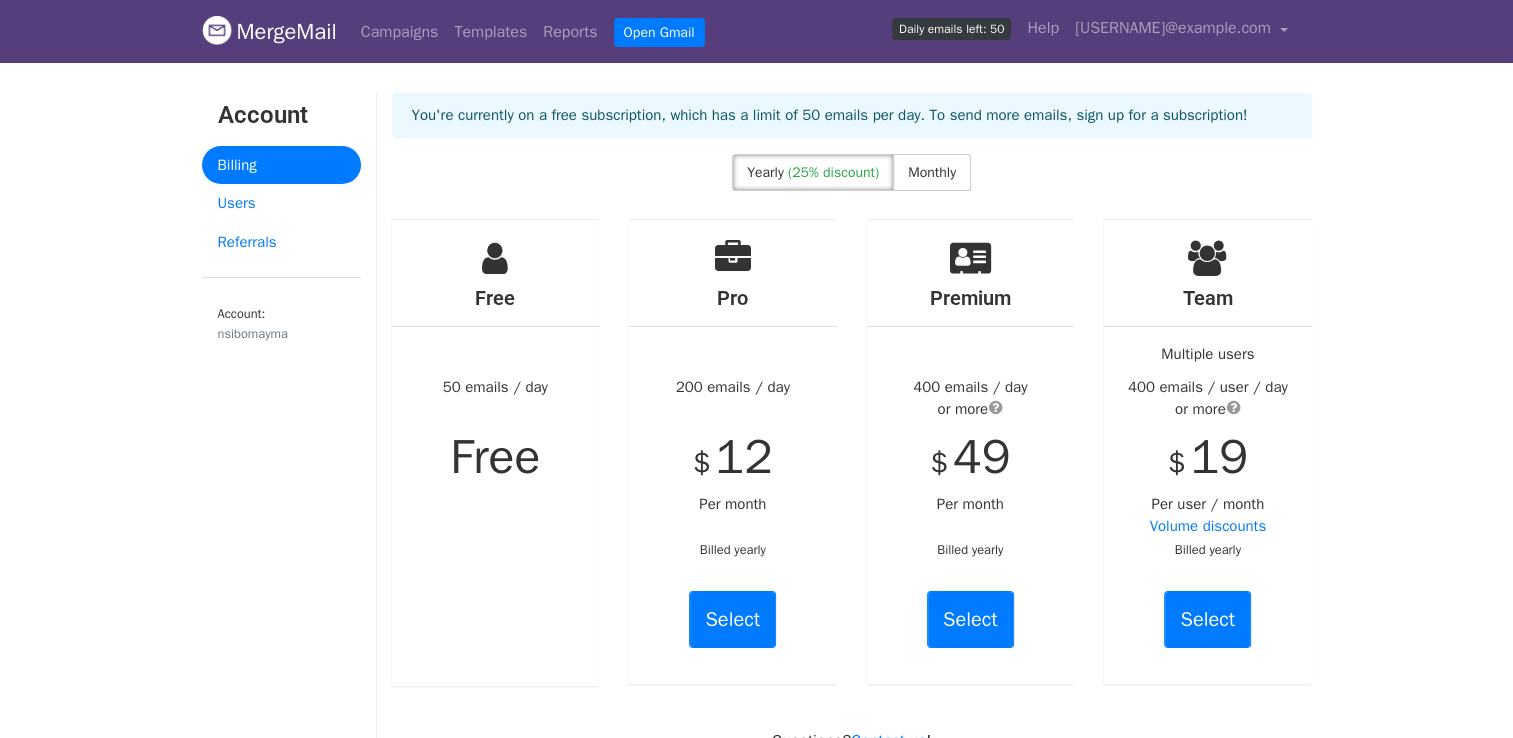 click on "Daily emails left: 50" at bounding box center (951, 29) 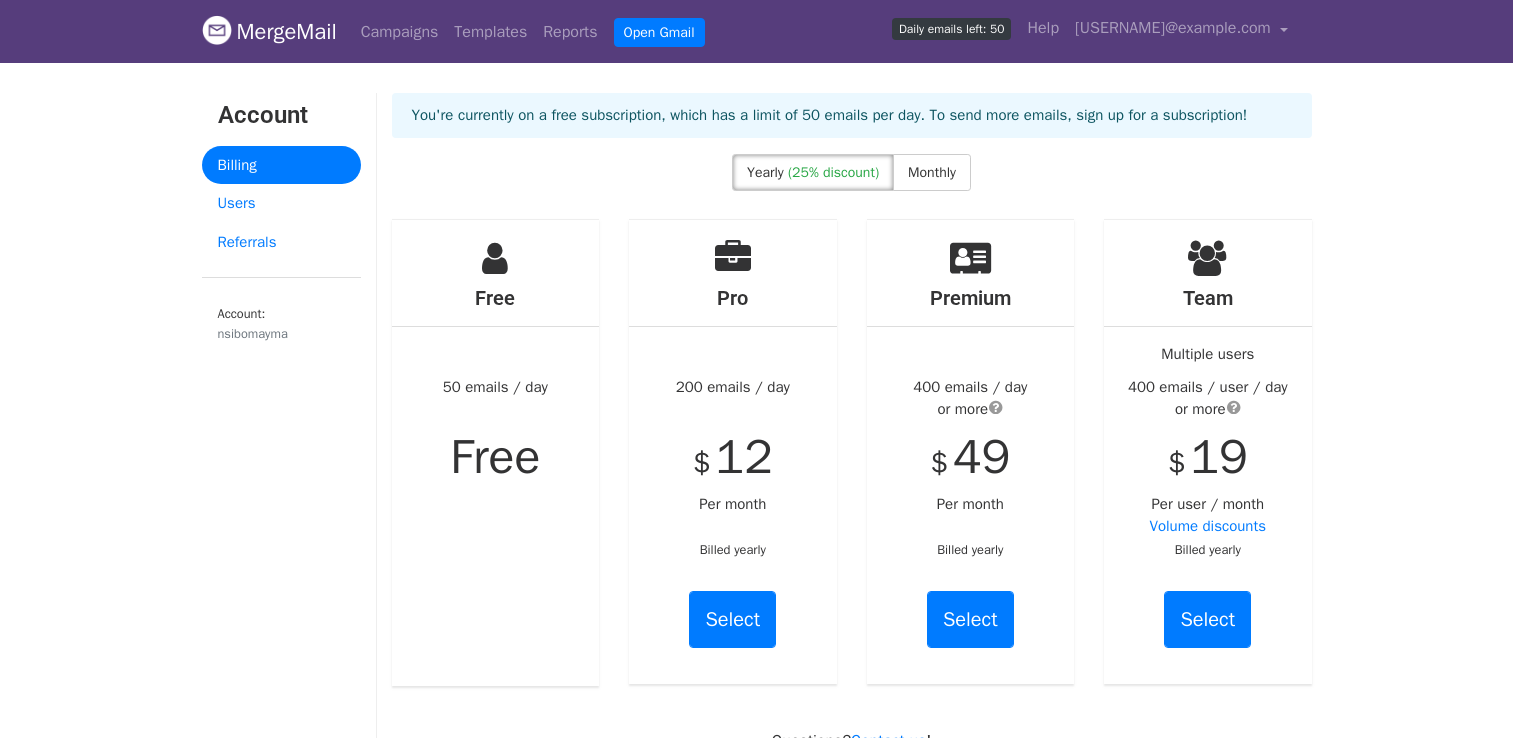 scroll, scrollTop: 0, scrollLeft: 0, axis: both 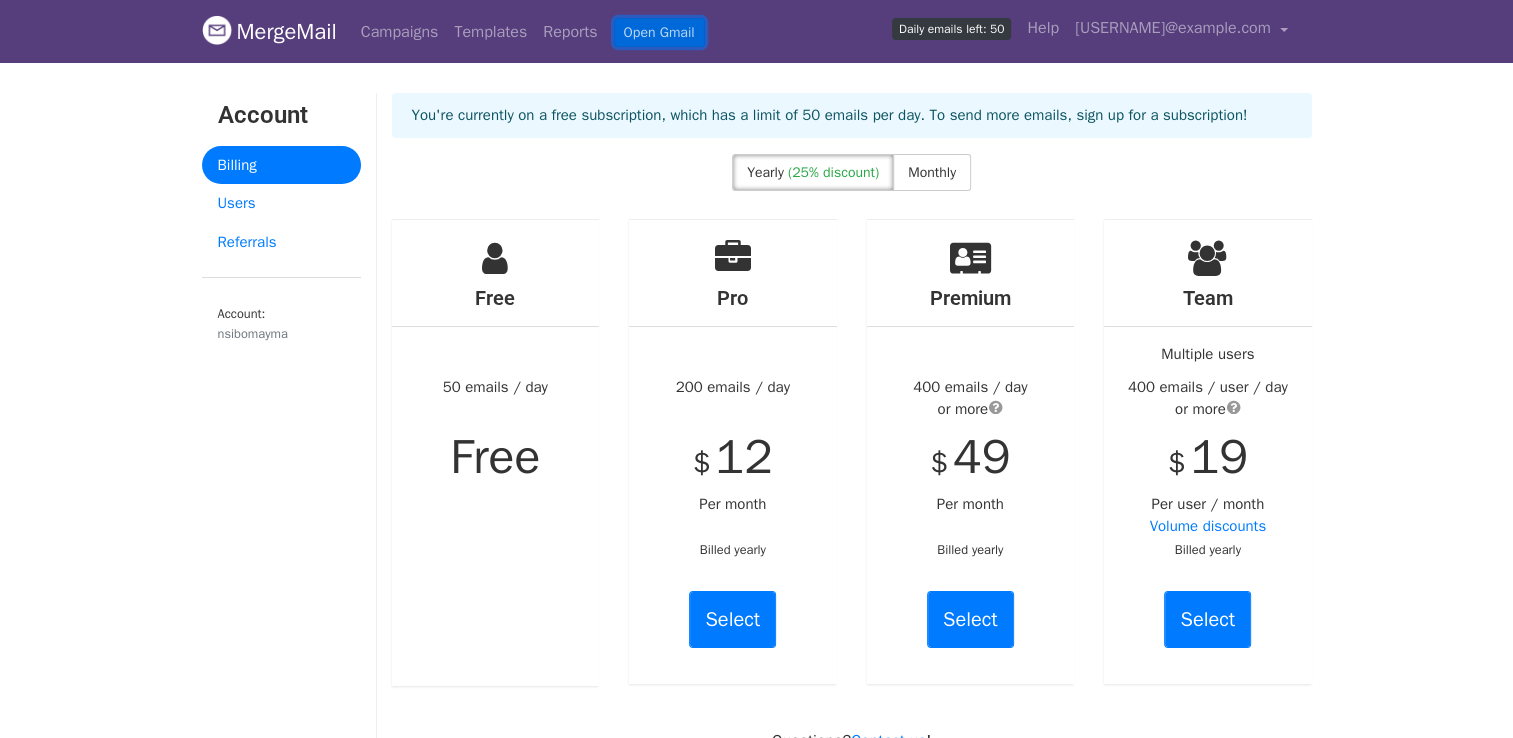 click on "Open Gmail" at bounding box center (659, 32) 